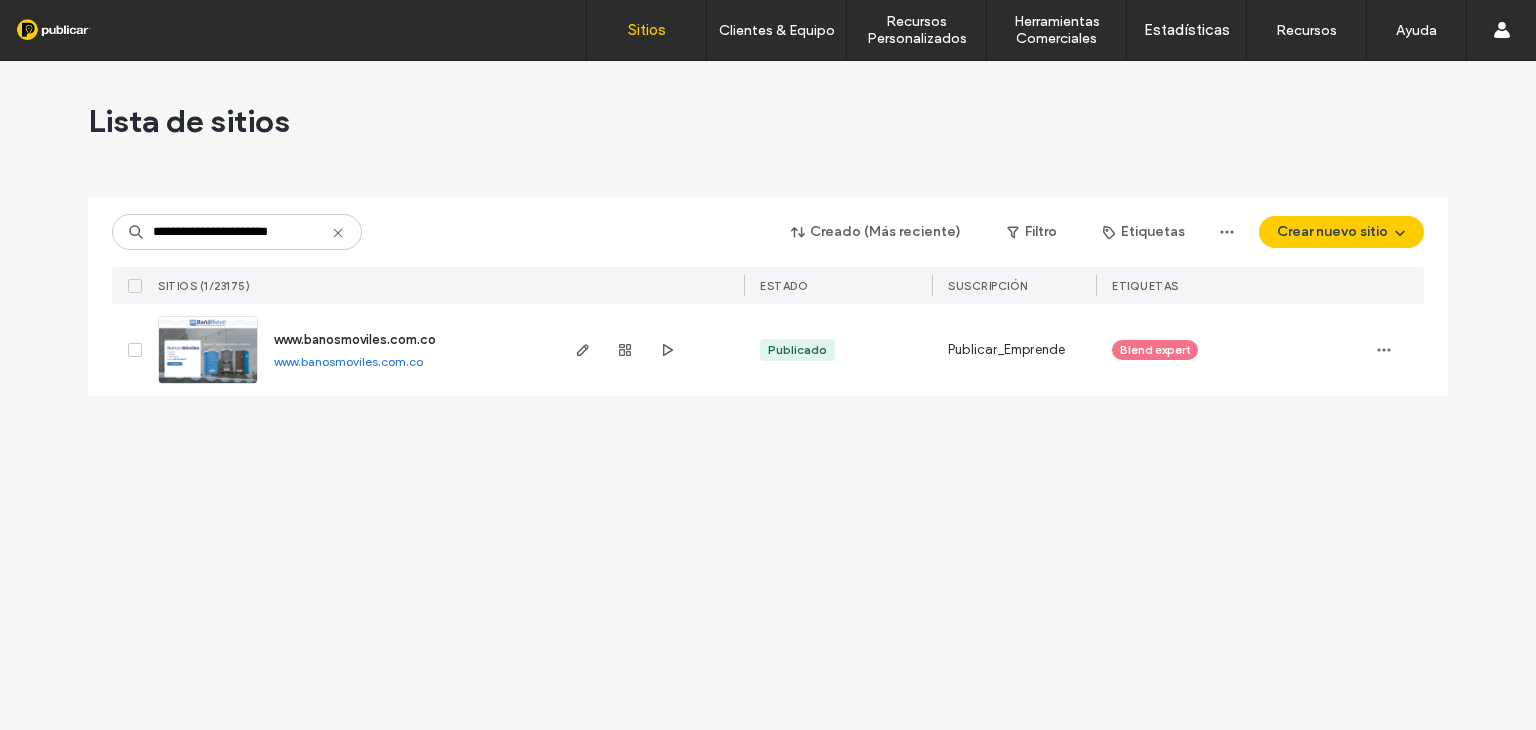 scroll, scrollTop: 0, scrollLeft: 0, axis: both 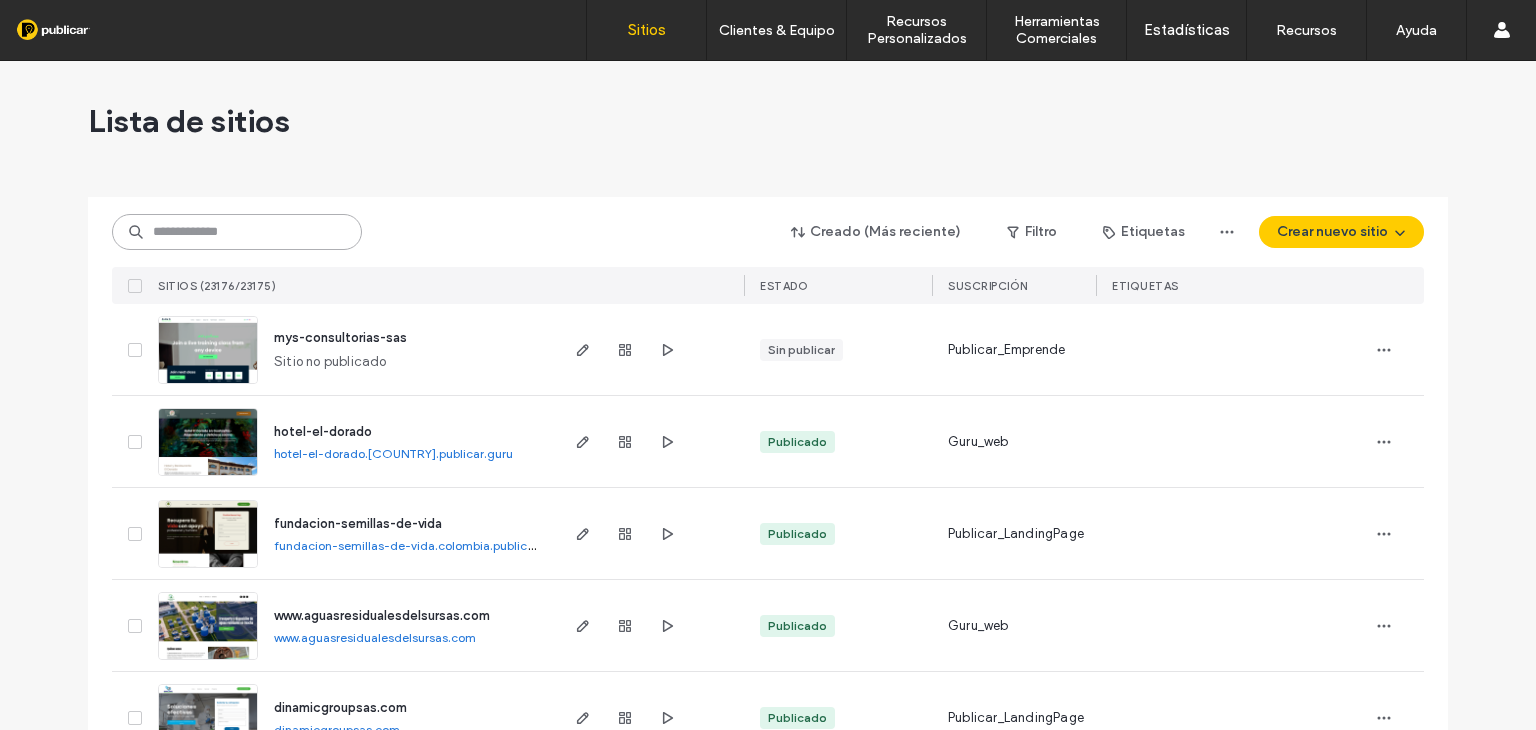 click at bounding box center [237, 232] 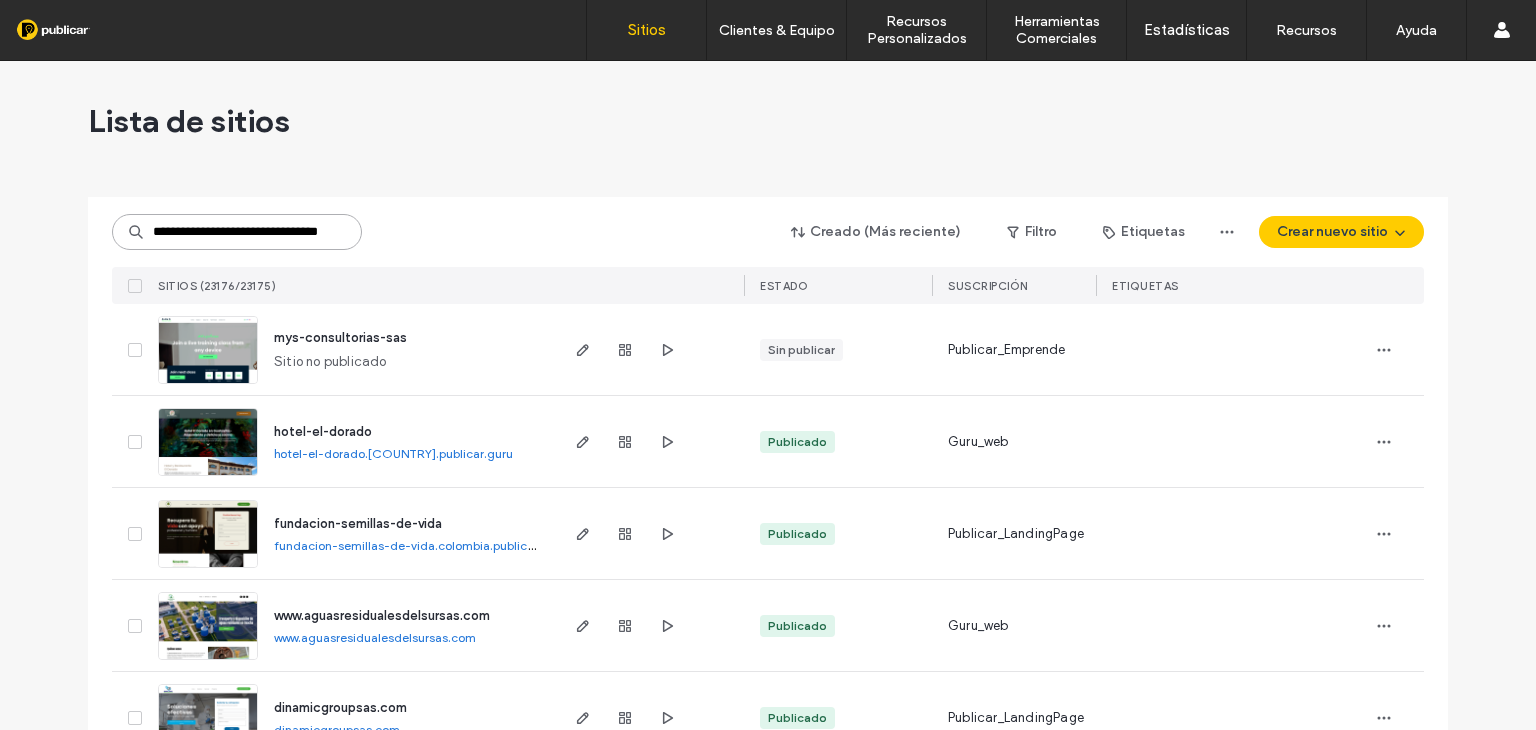 scroll, scrollTop: 0, scrollLeft: 47, axis: horizontal 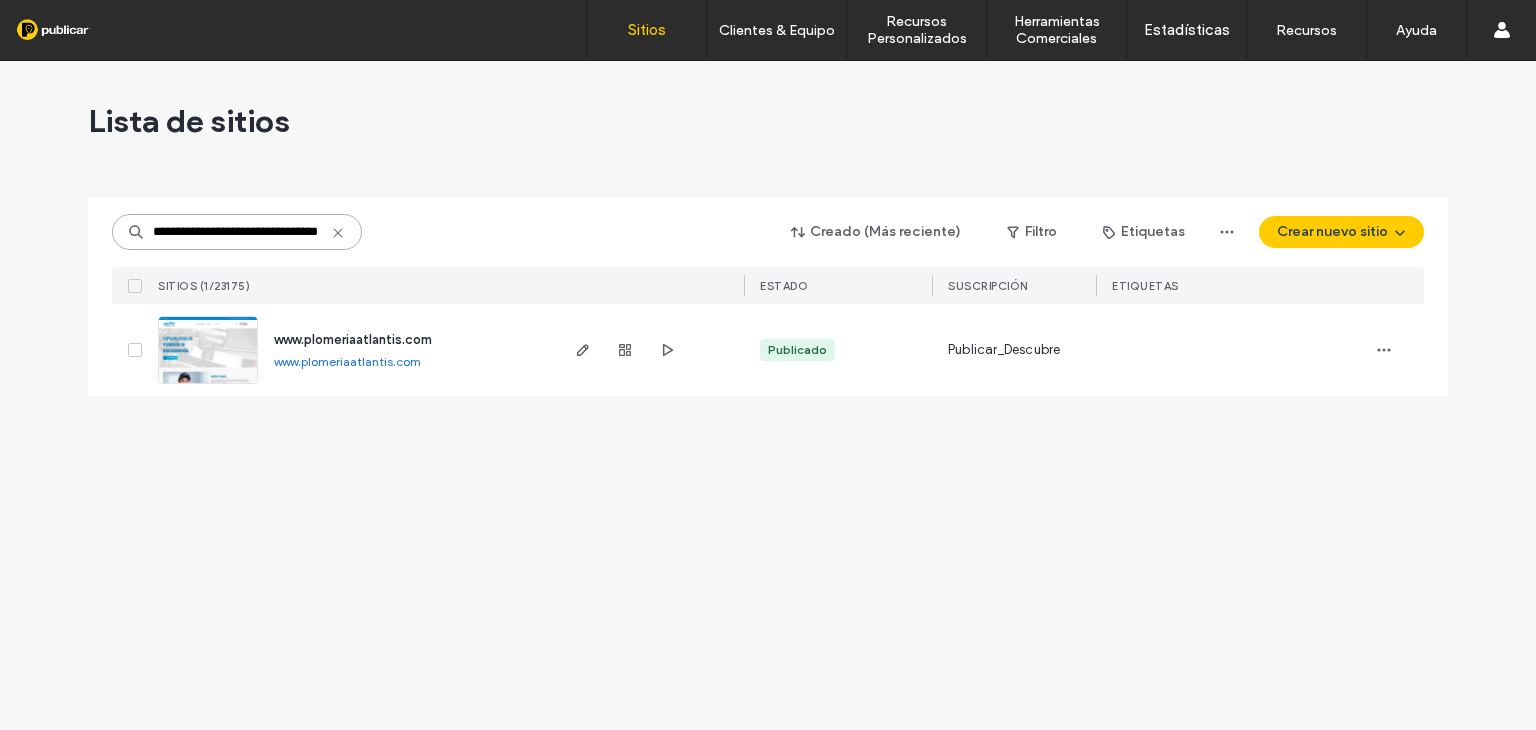 type on "**********" 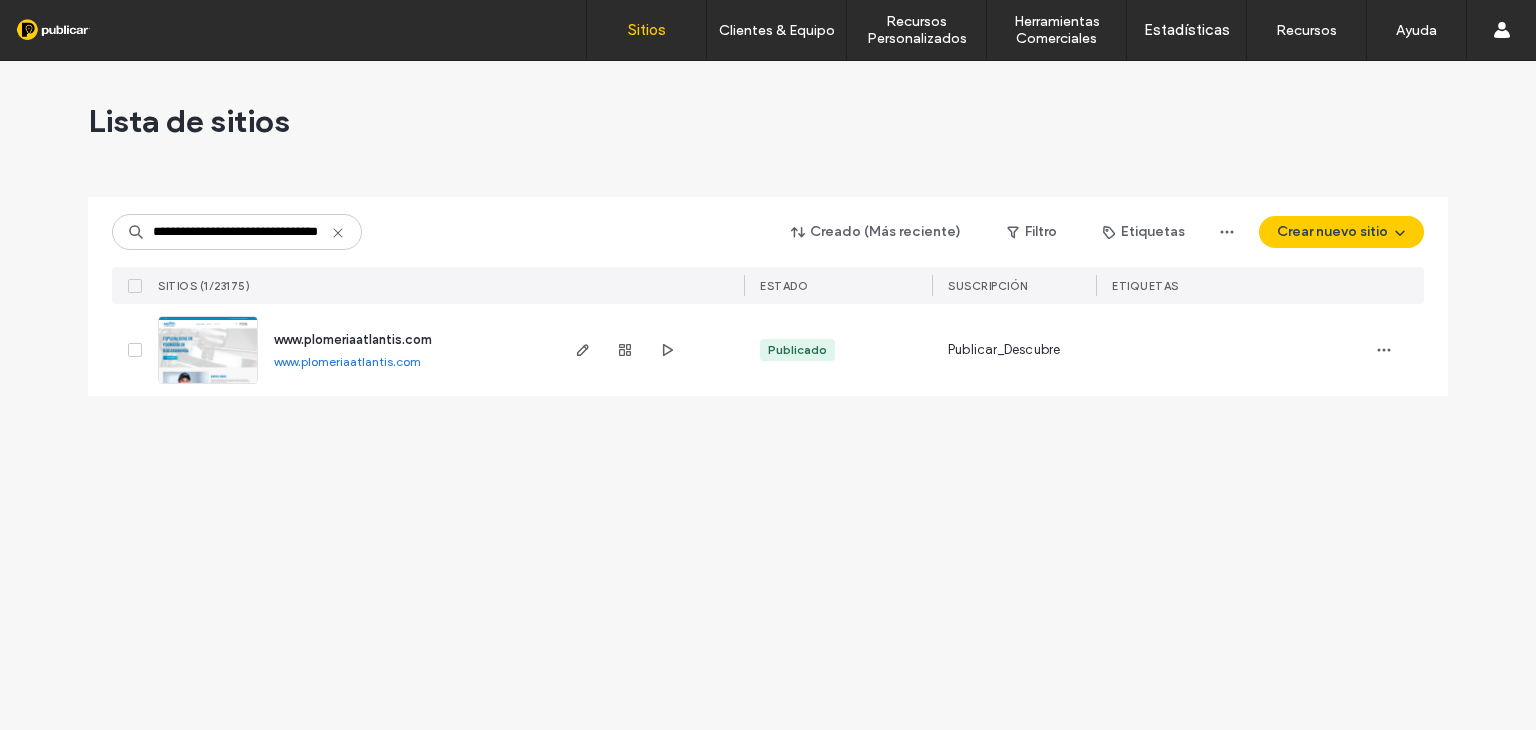 scroll, scrollTop: 0, scrollLeft: 0, axis: both 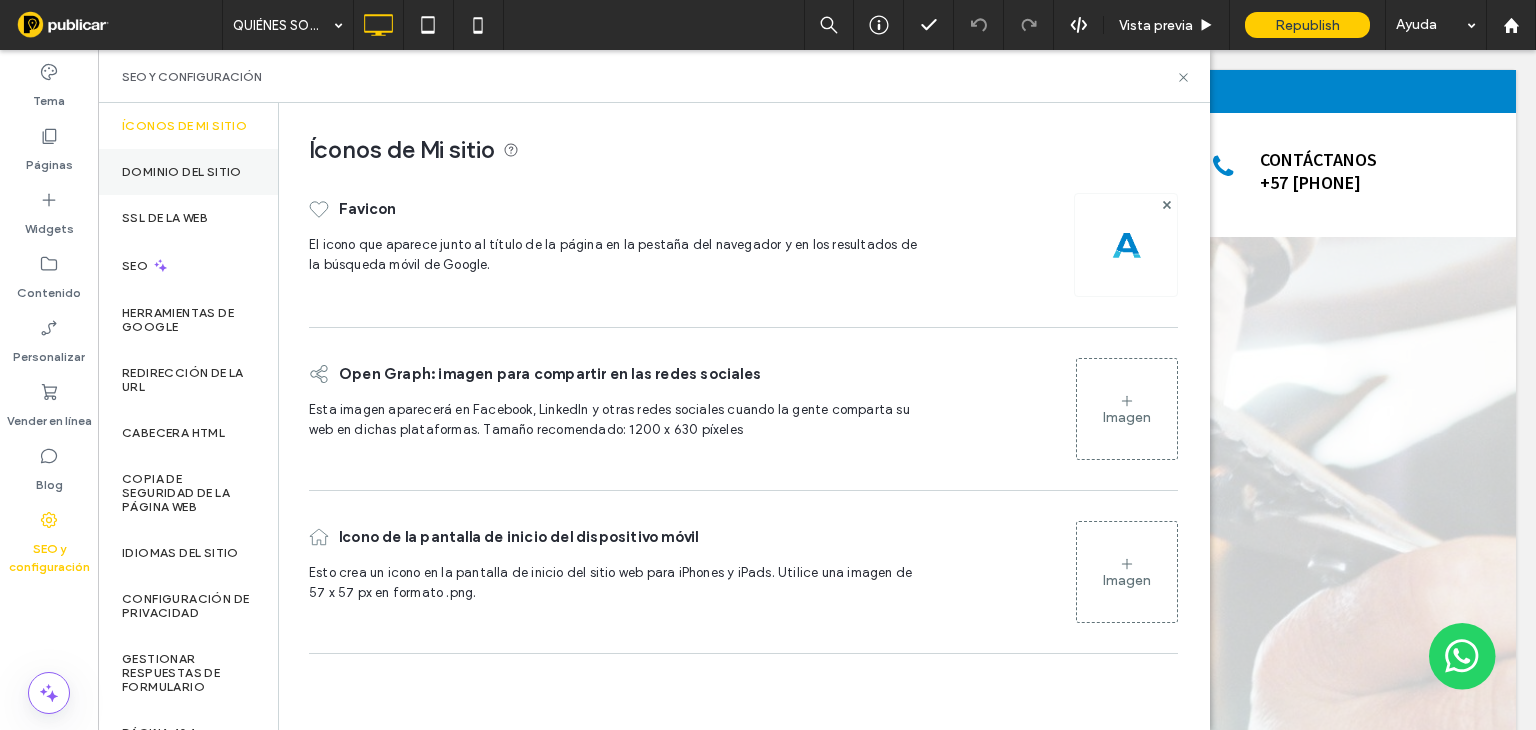 click on "Dominio del sitio" at bounding box center (182, 172) 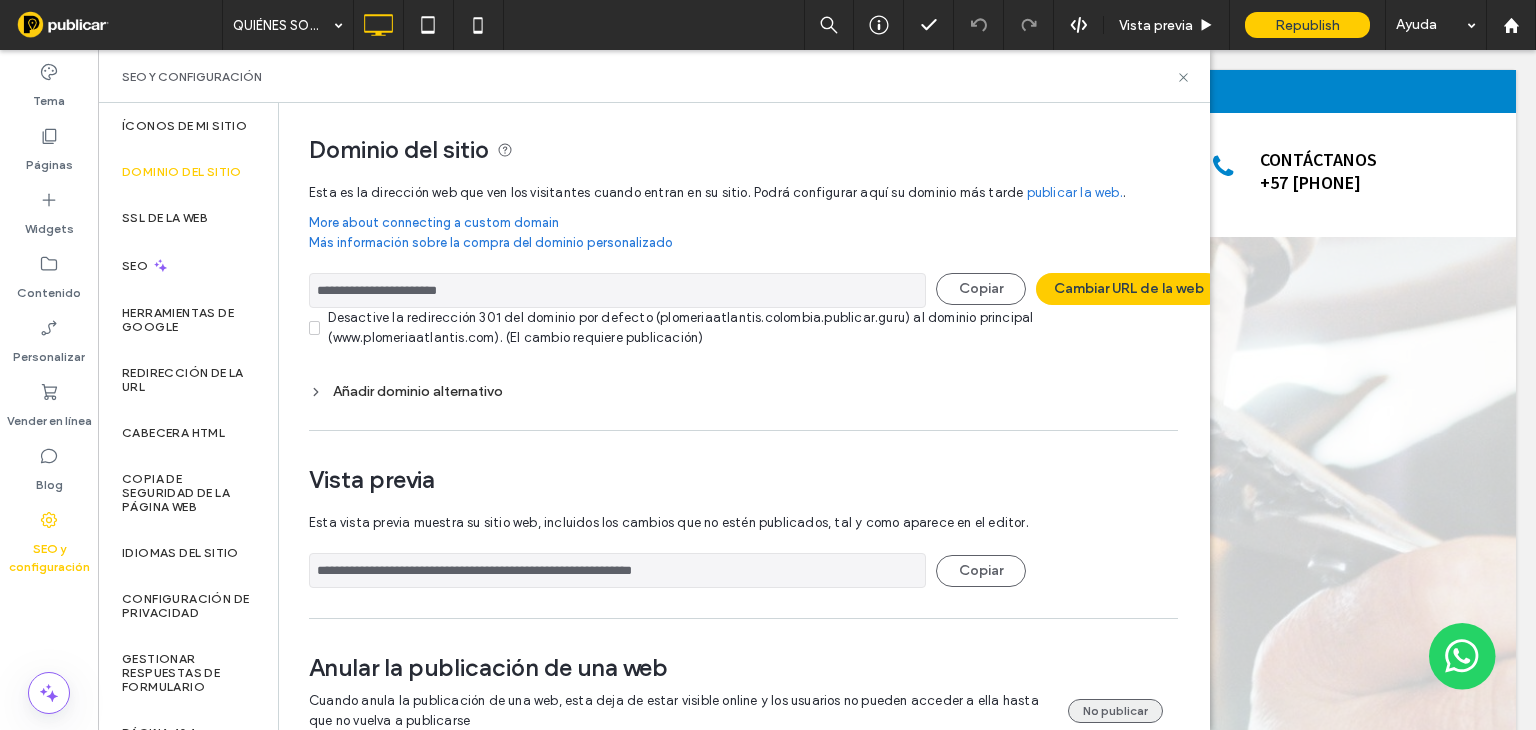 click on "No publicar" at bounding box center [1115, 711] 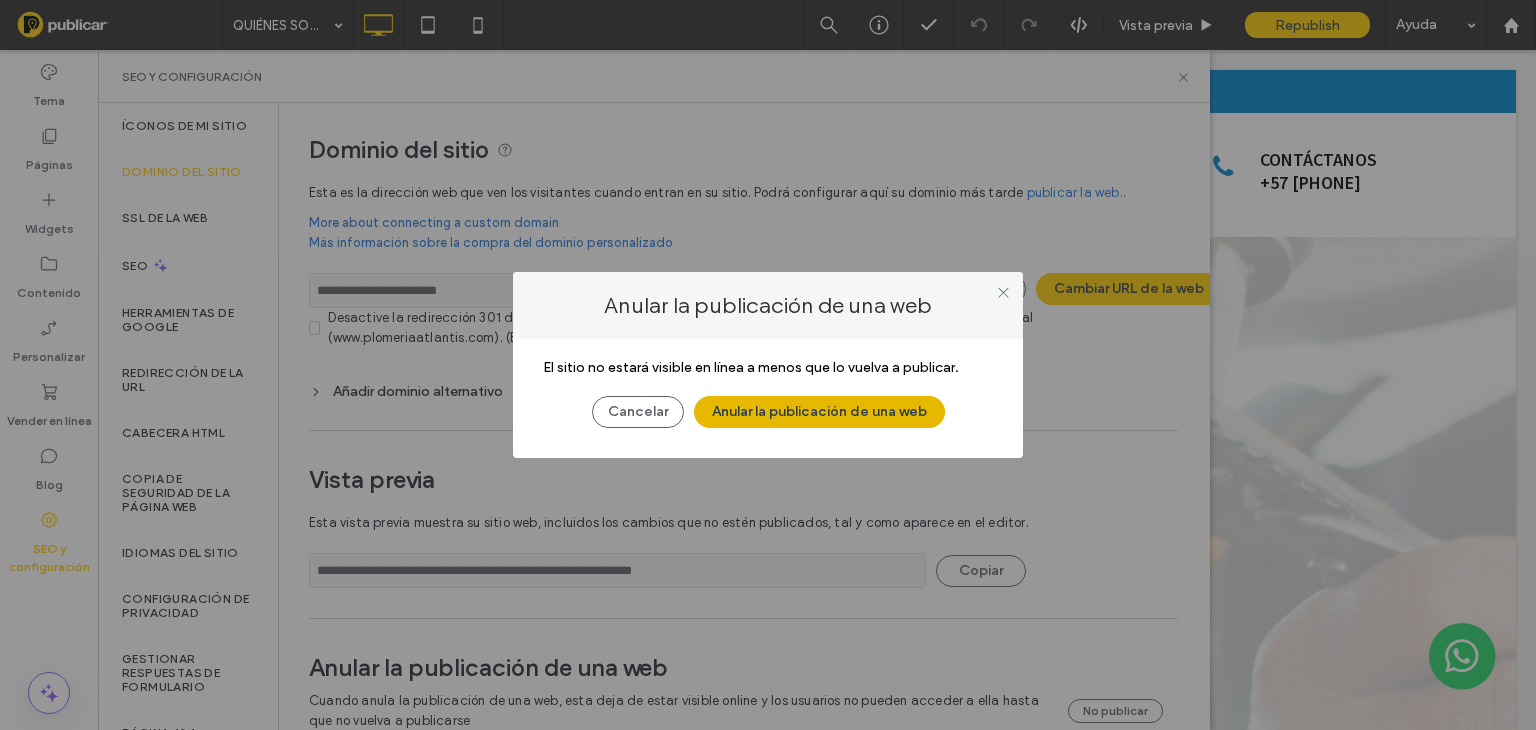 click on "Anular la publicación de una web" at bounding box center (819, 412) 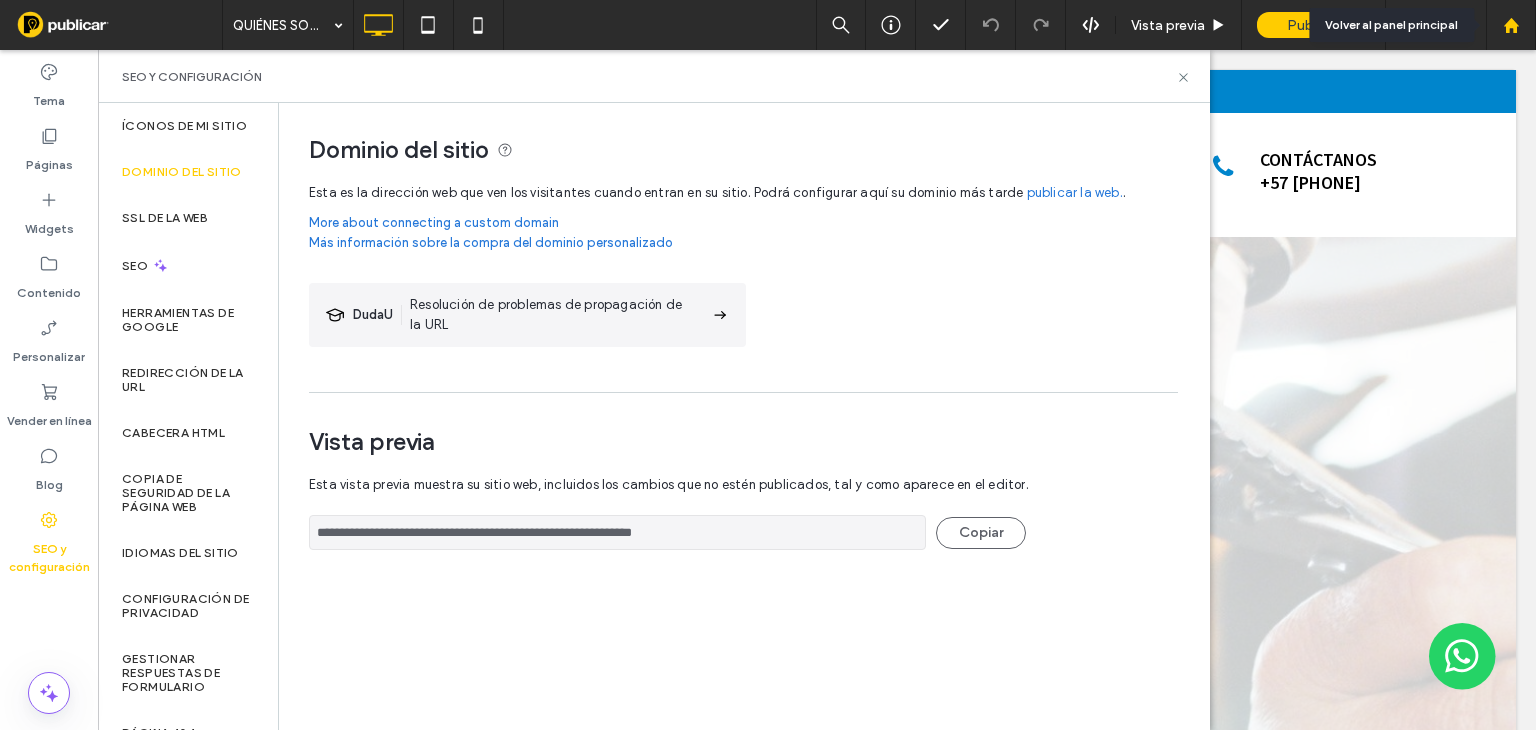 click 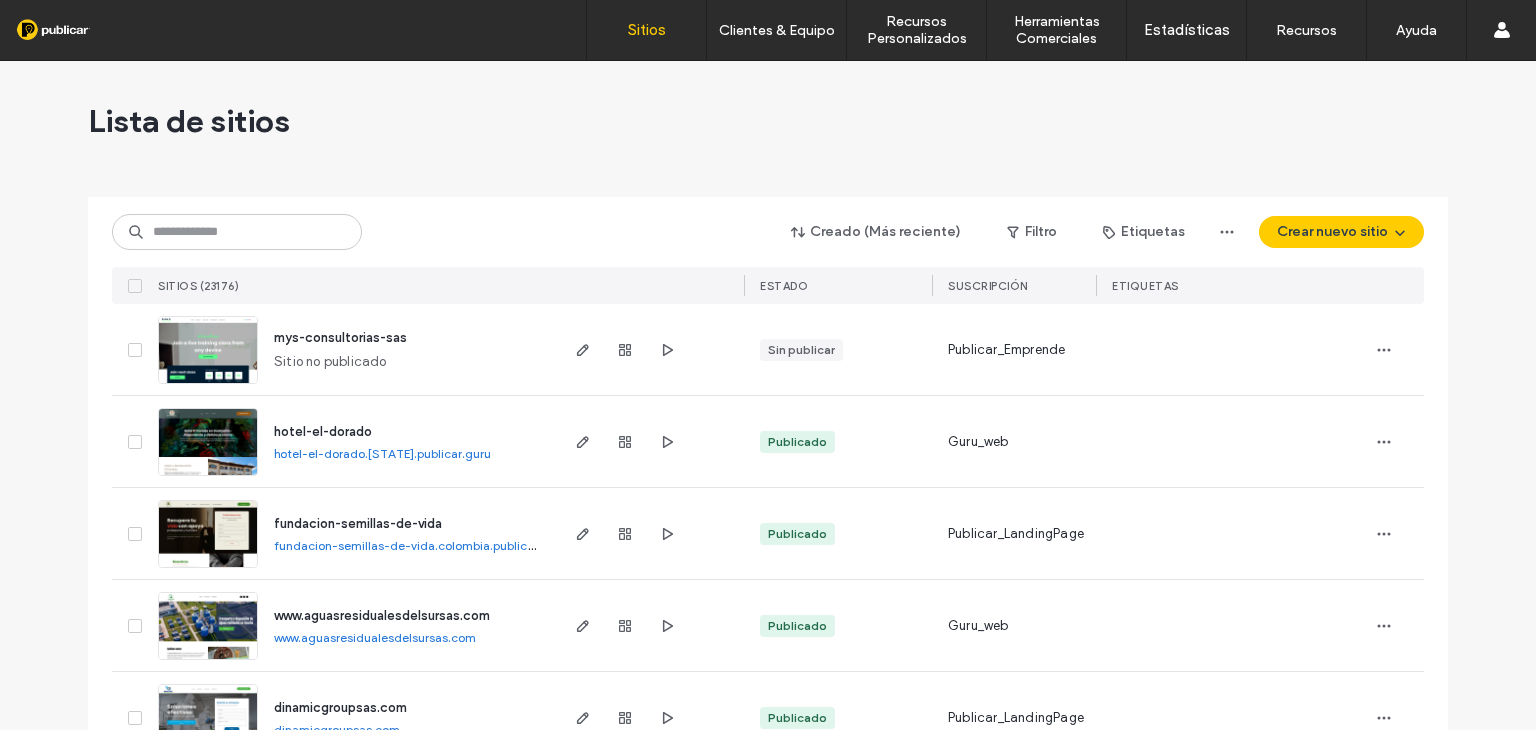 scroll, scrollTop: 0, scrollLeft: 0, axis: both 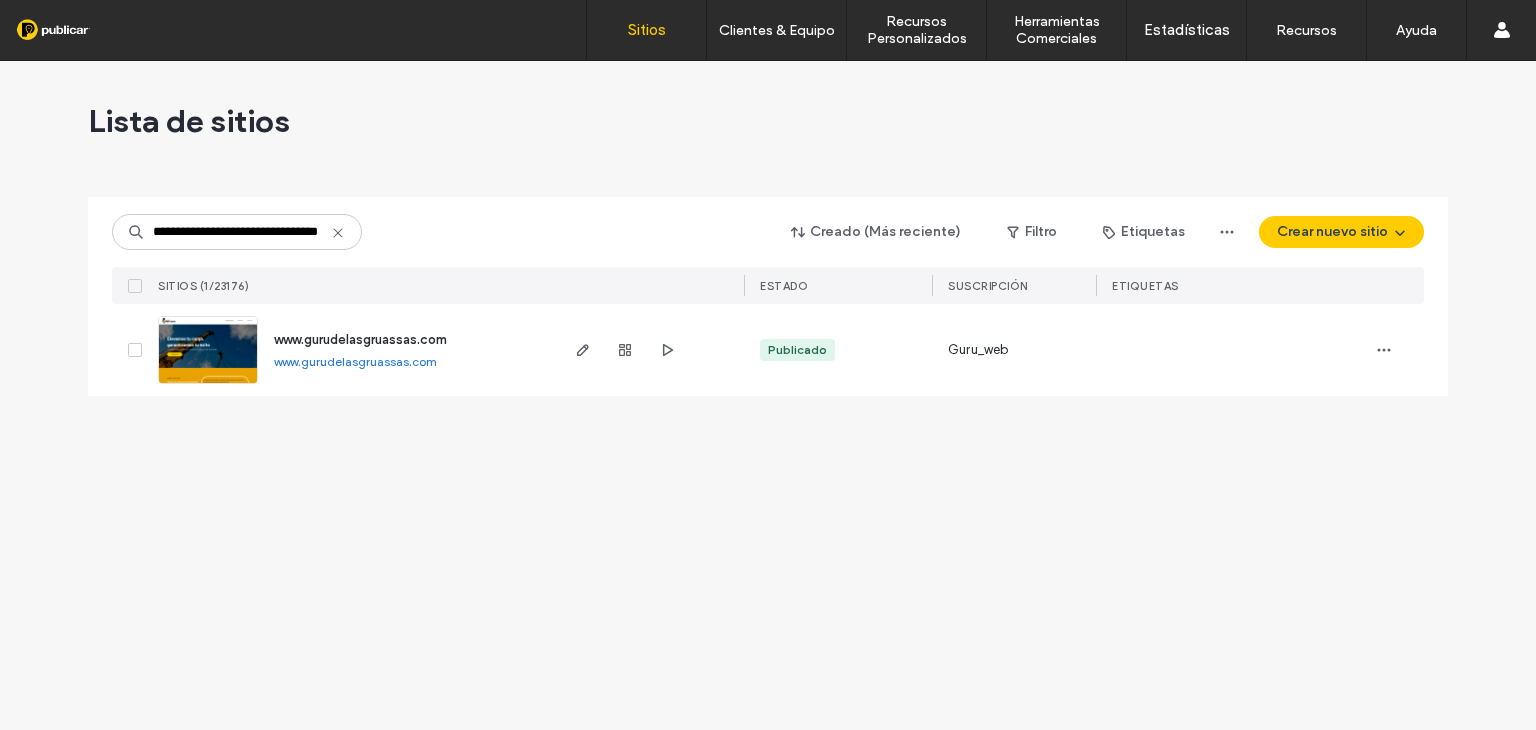 type on "**********" 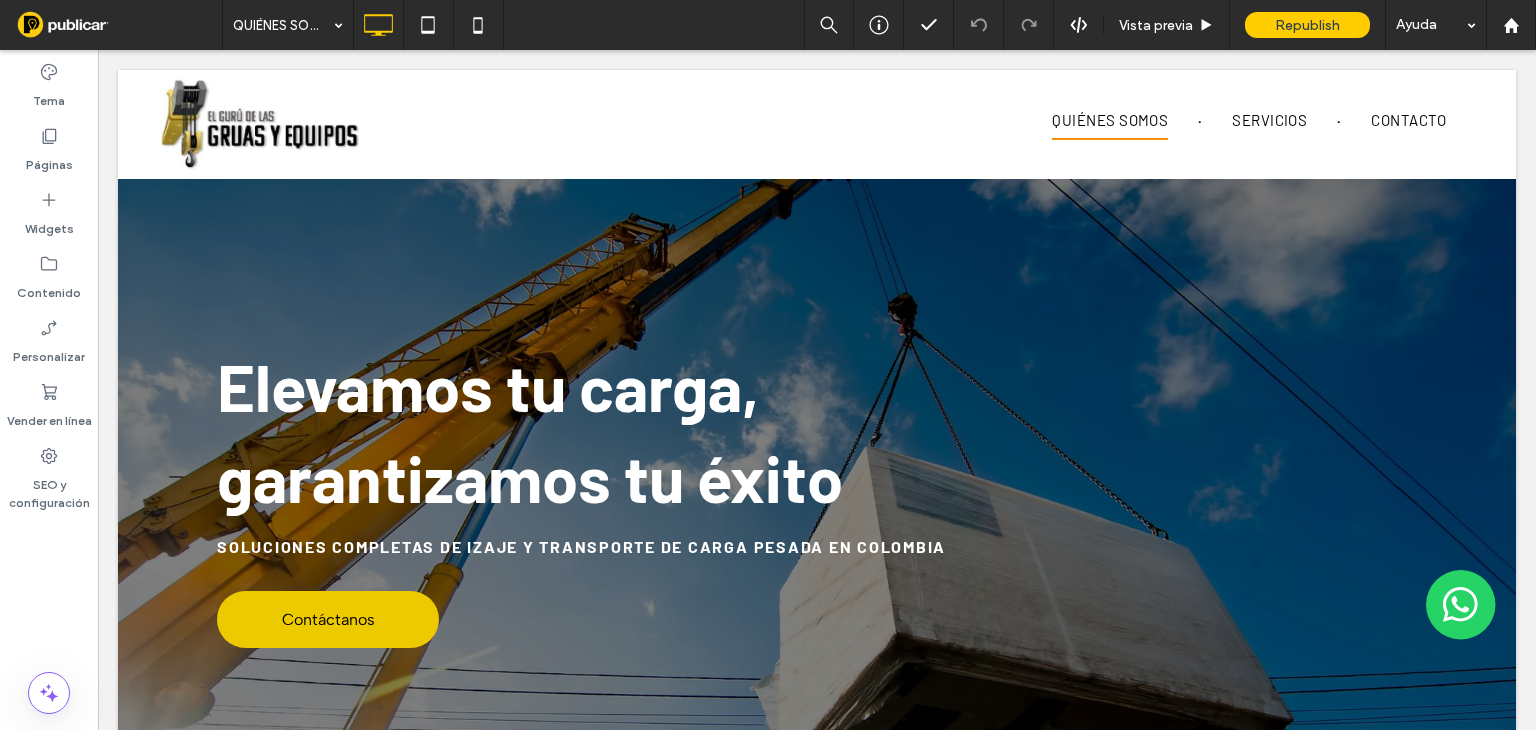 scroll, scrollTop: 0, scrollLeft: 0, axis: both 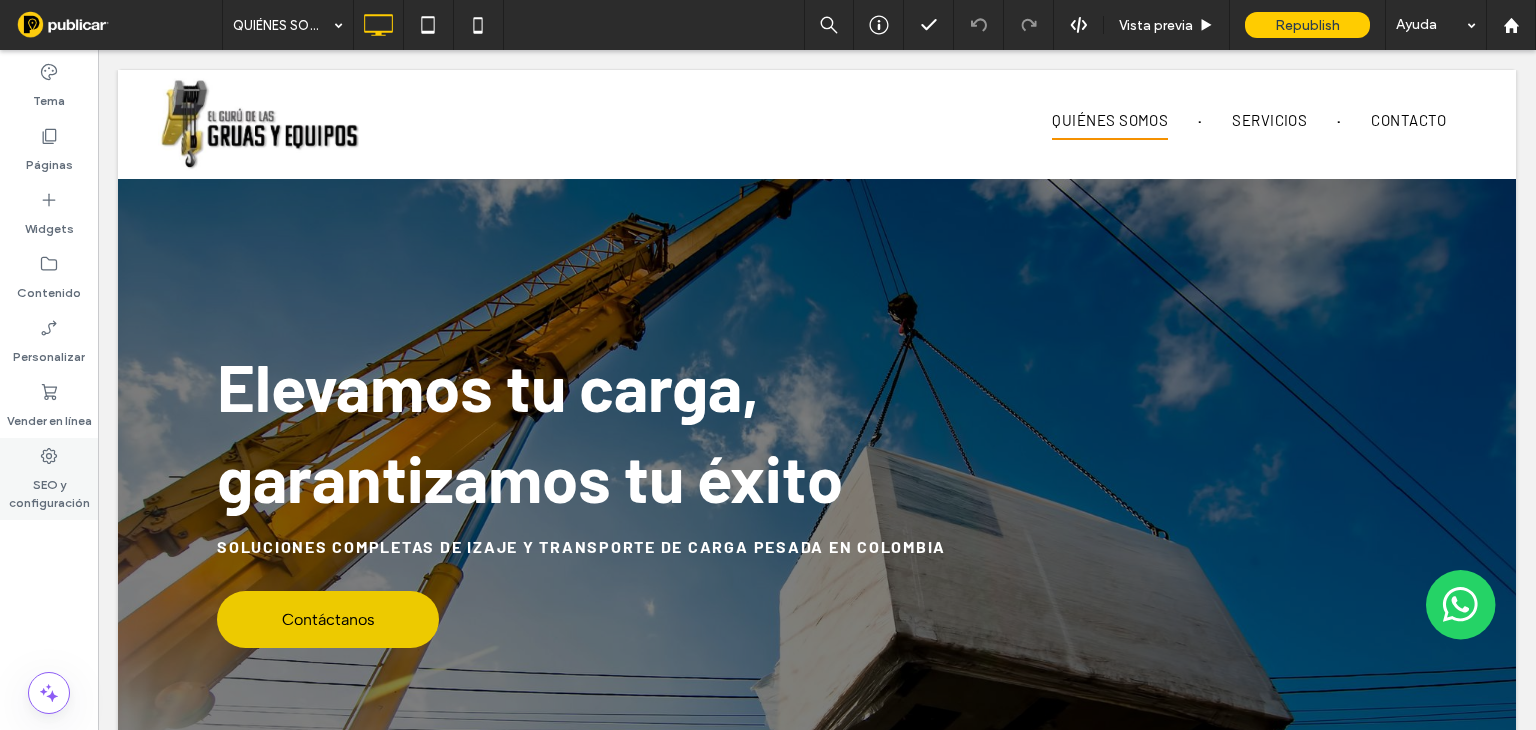 click 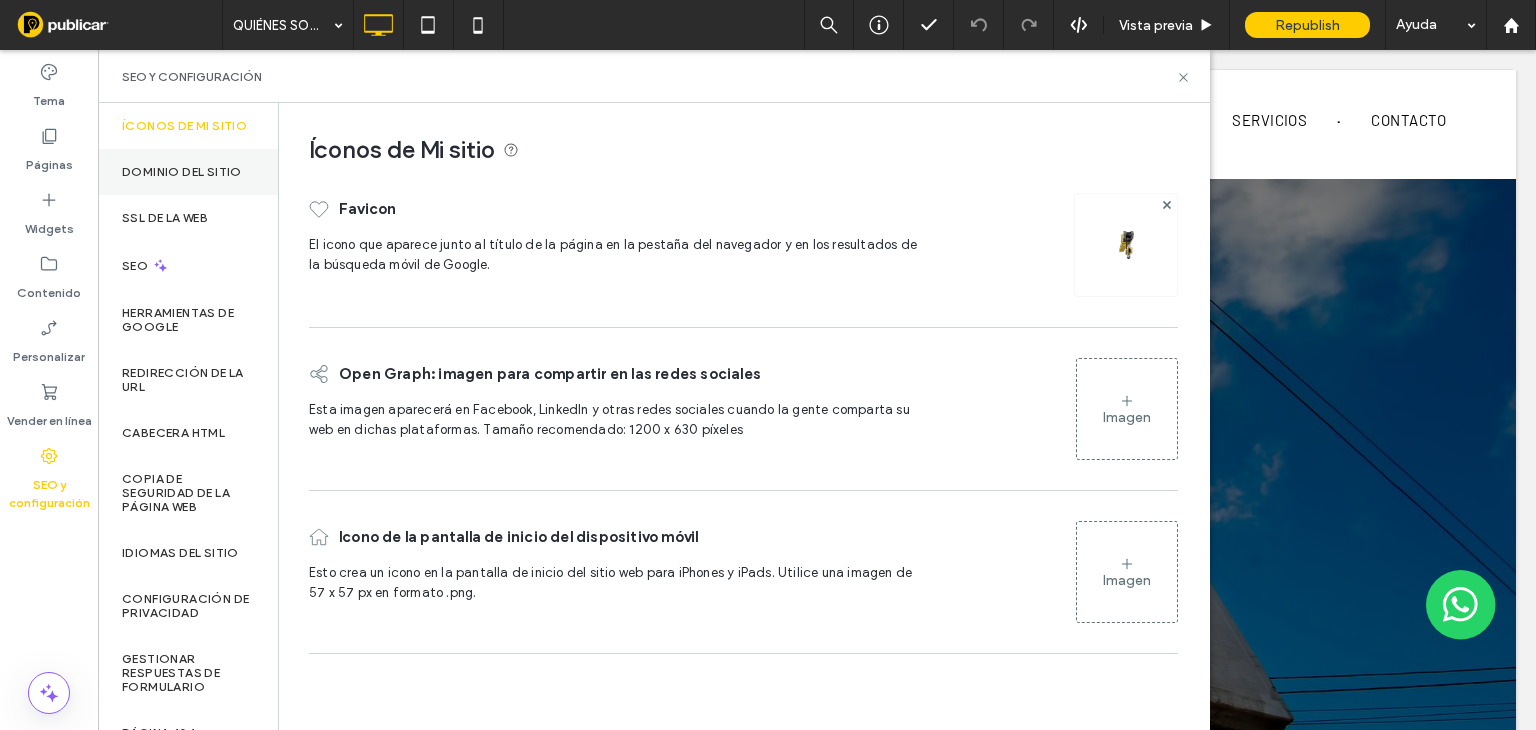 click on "Dominio del sitio" at bounding box center (182, 172) 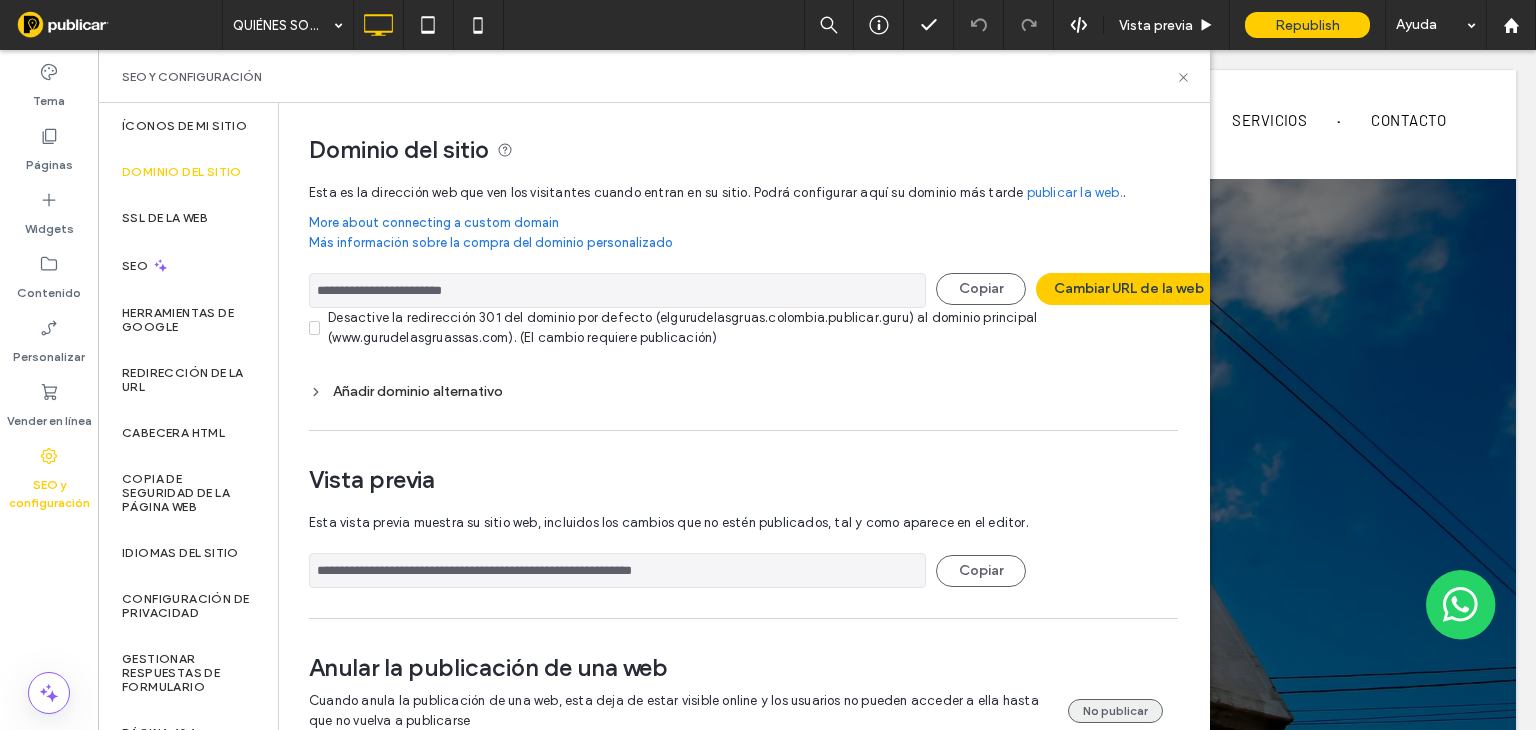 click on "No publicar" at bounding box center [1115, 711] 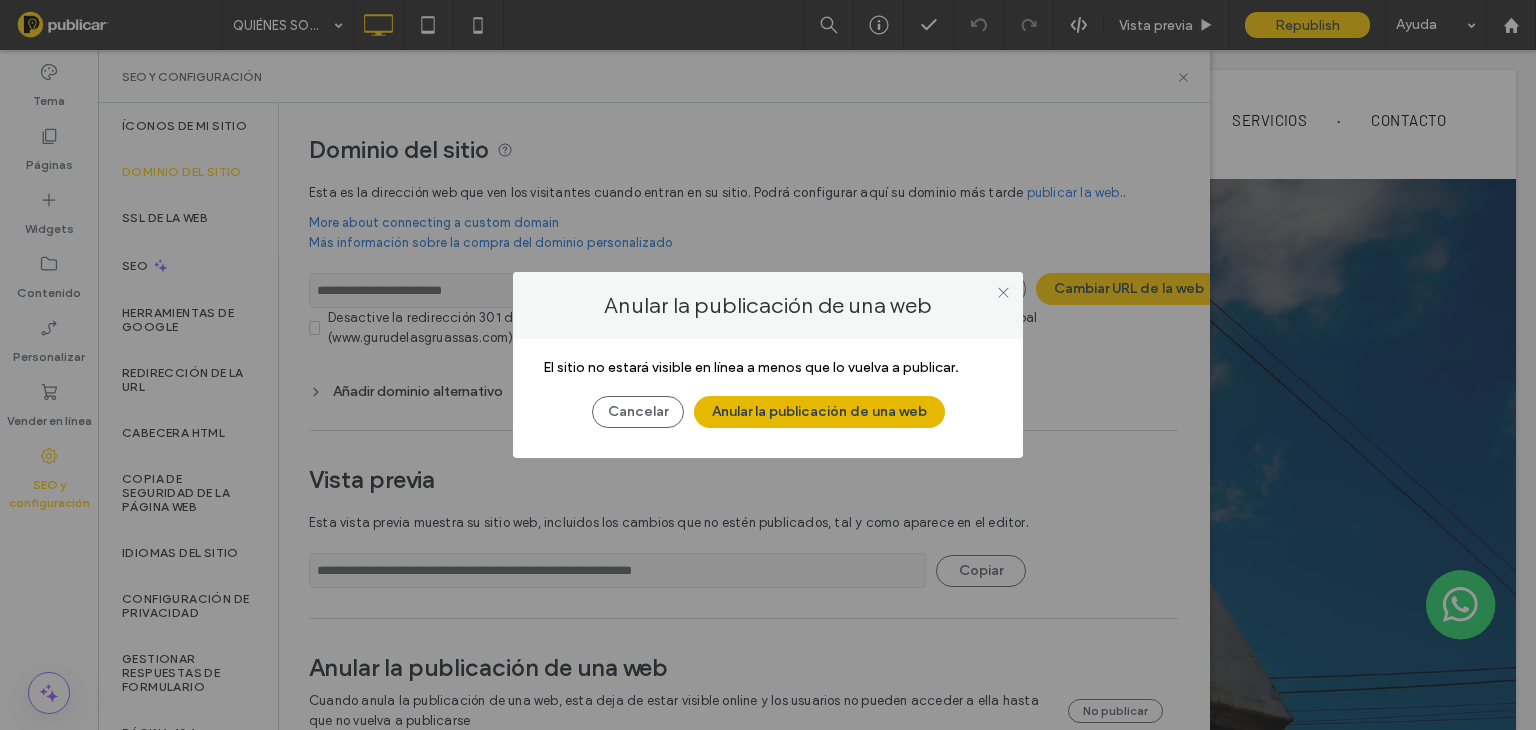 click on "Anular la publicación de una web" at bounding box center [819, 412] 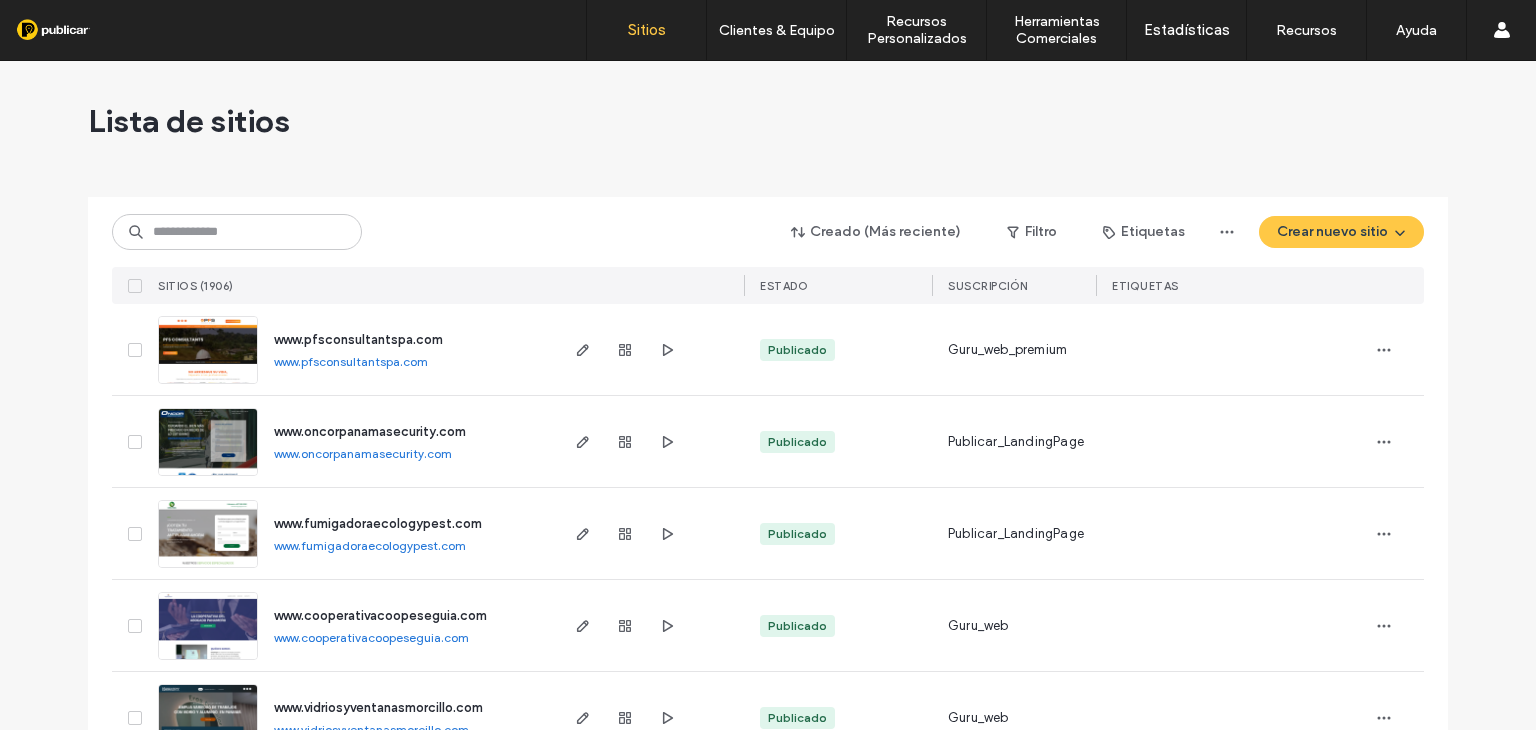 scroll, scrollTop: 0, scrollLeft: 0, axis: both 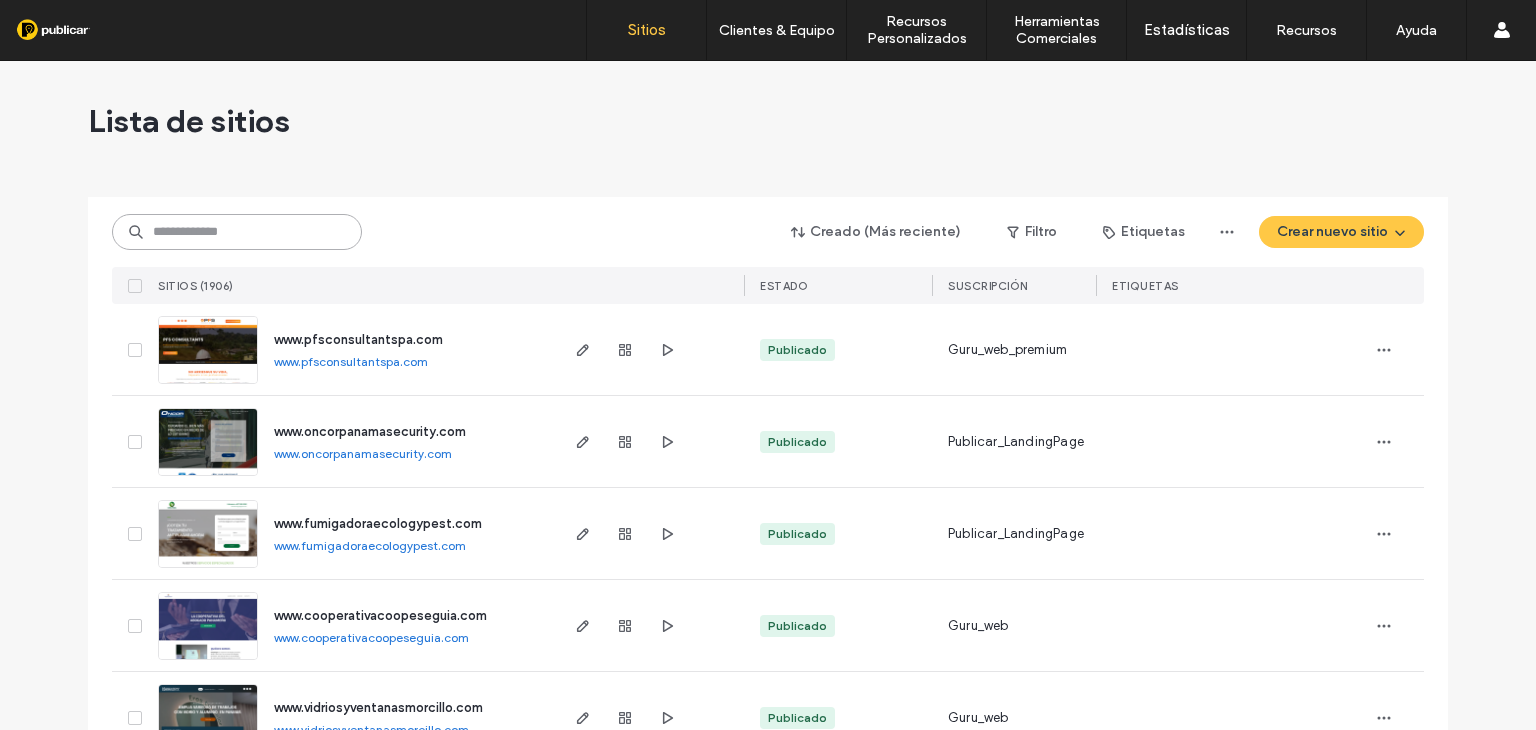click at bounding box center [237, 232] 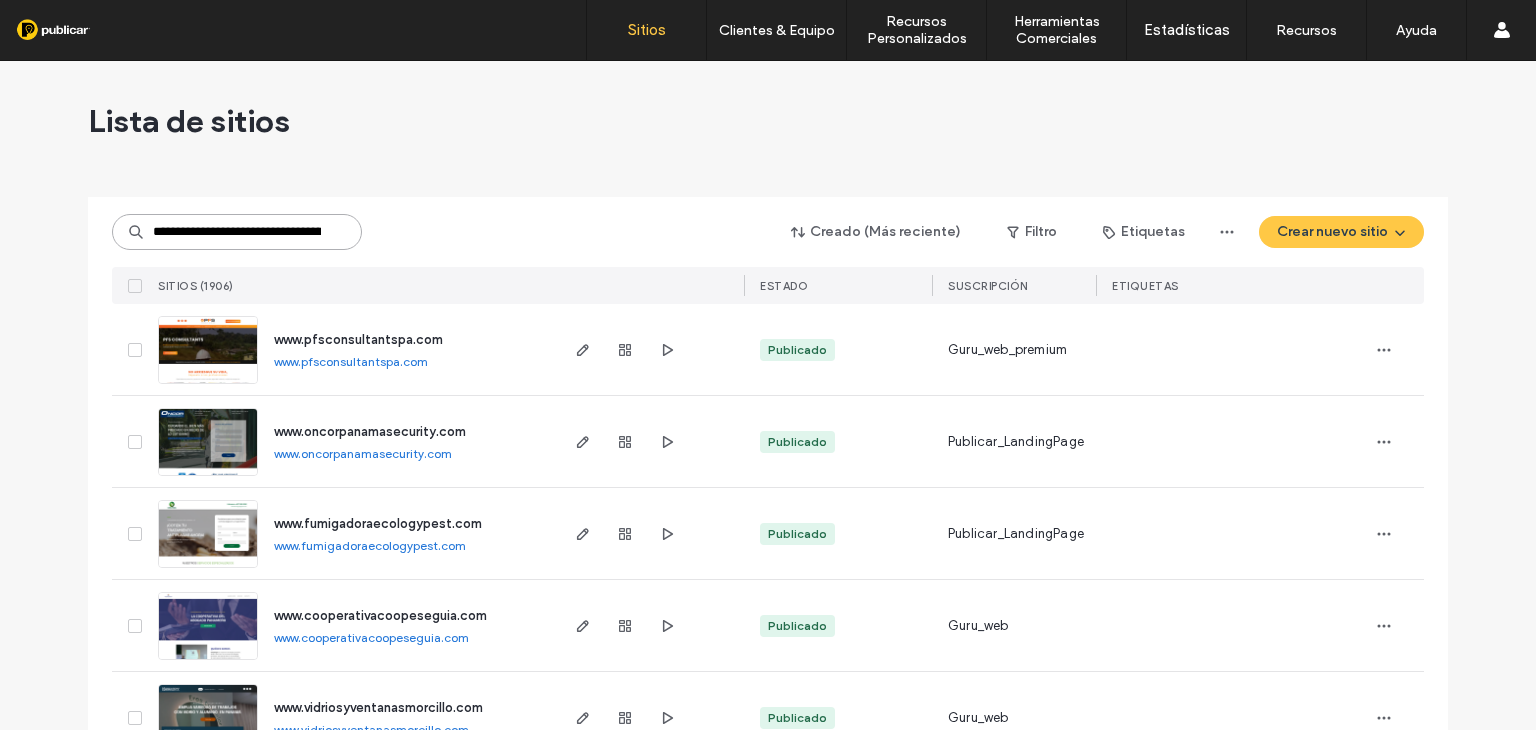 scroll, scrollTop: 0, scrollLeft: 100, axis: horizontal 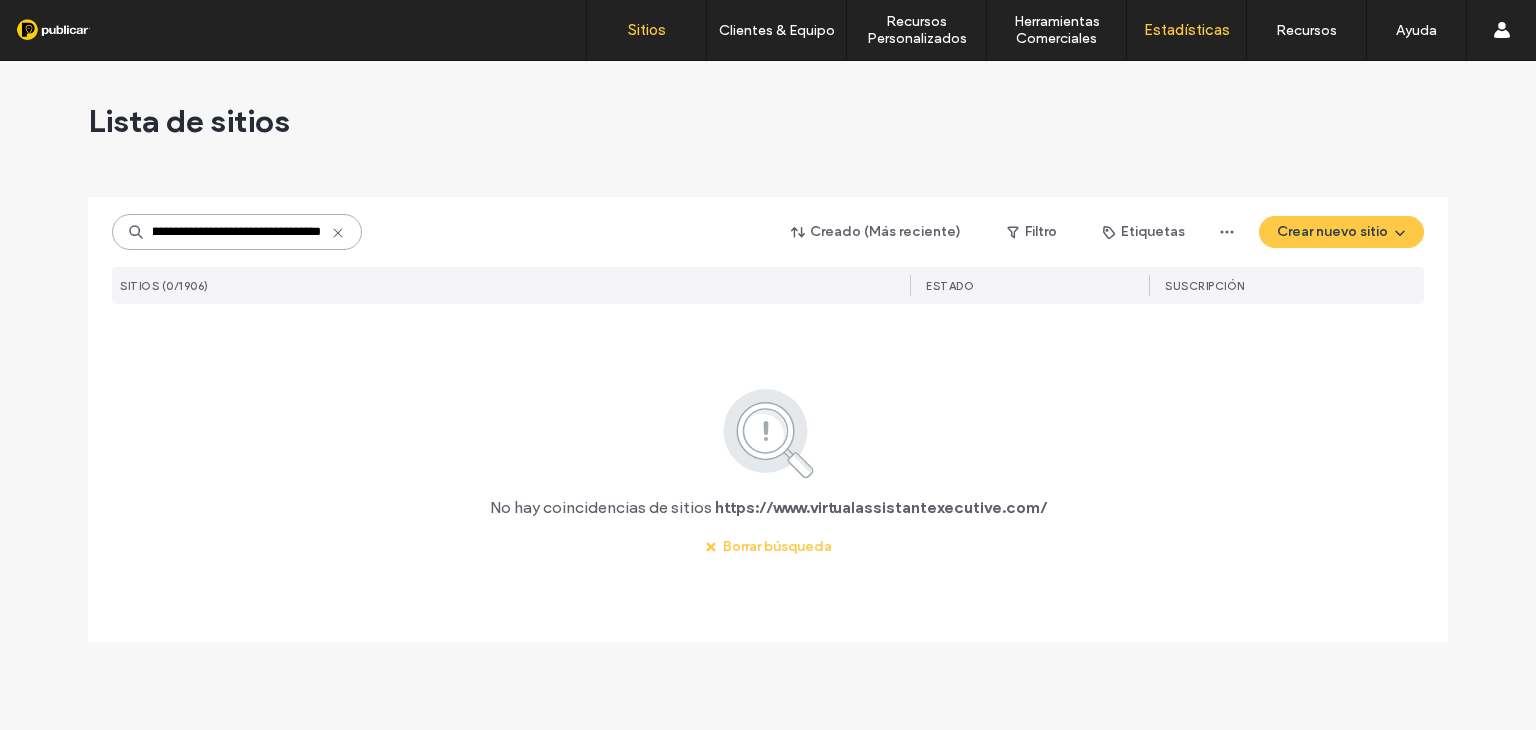 type on "**********" 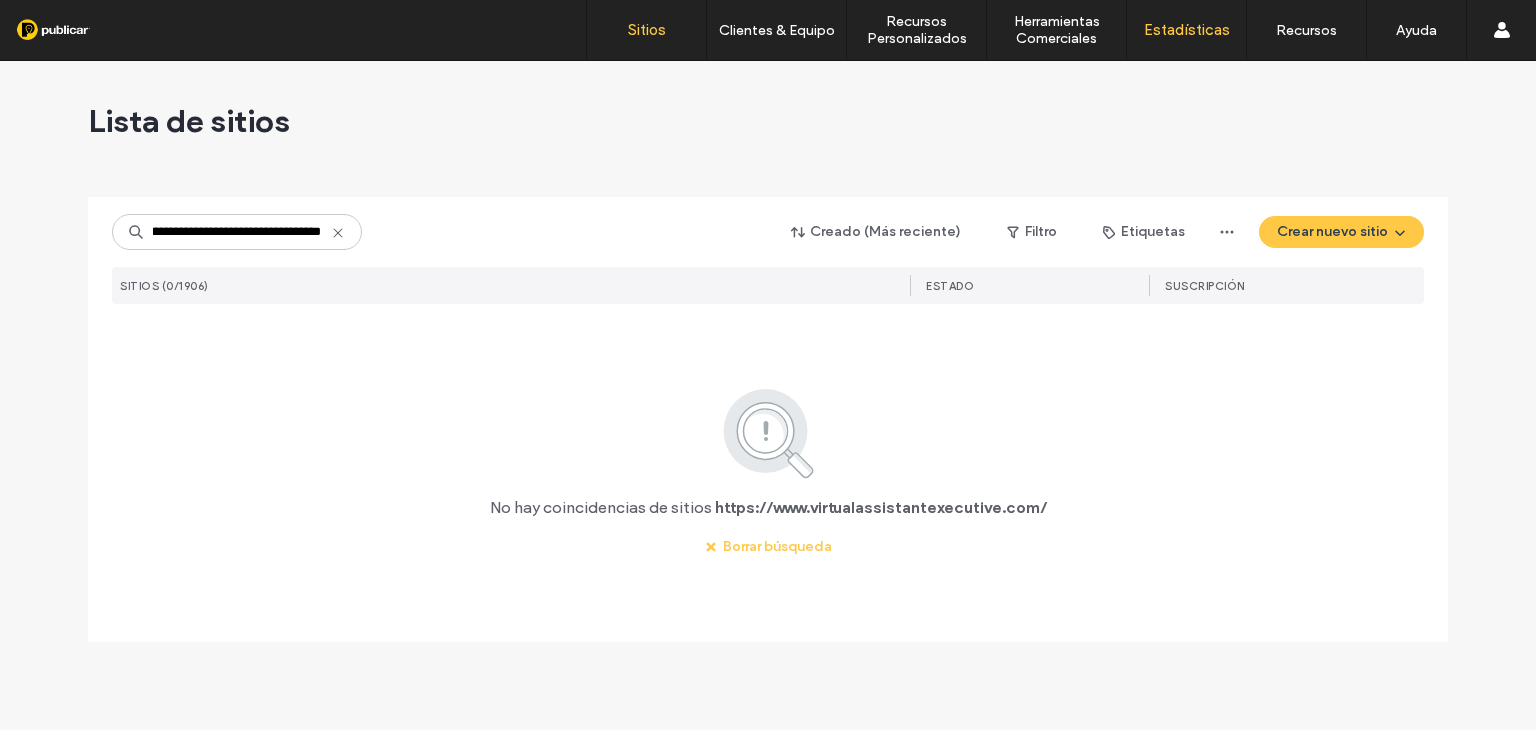 scroll, scrollTop: 0, scrollLeft: 0, axis: both 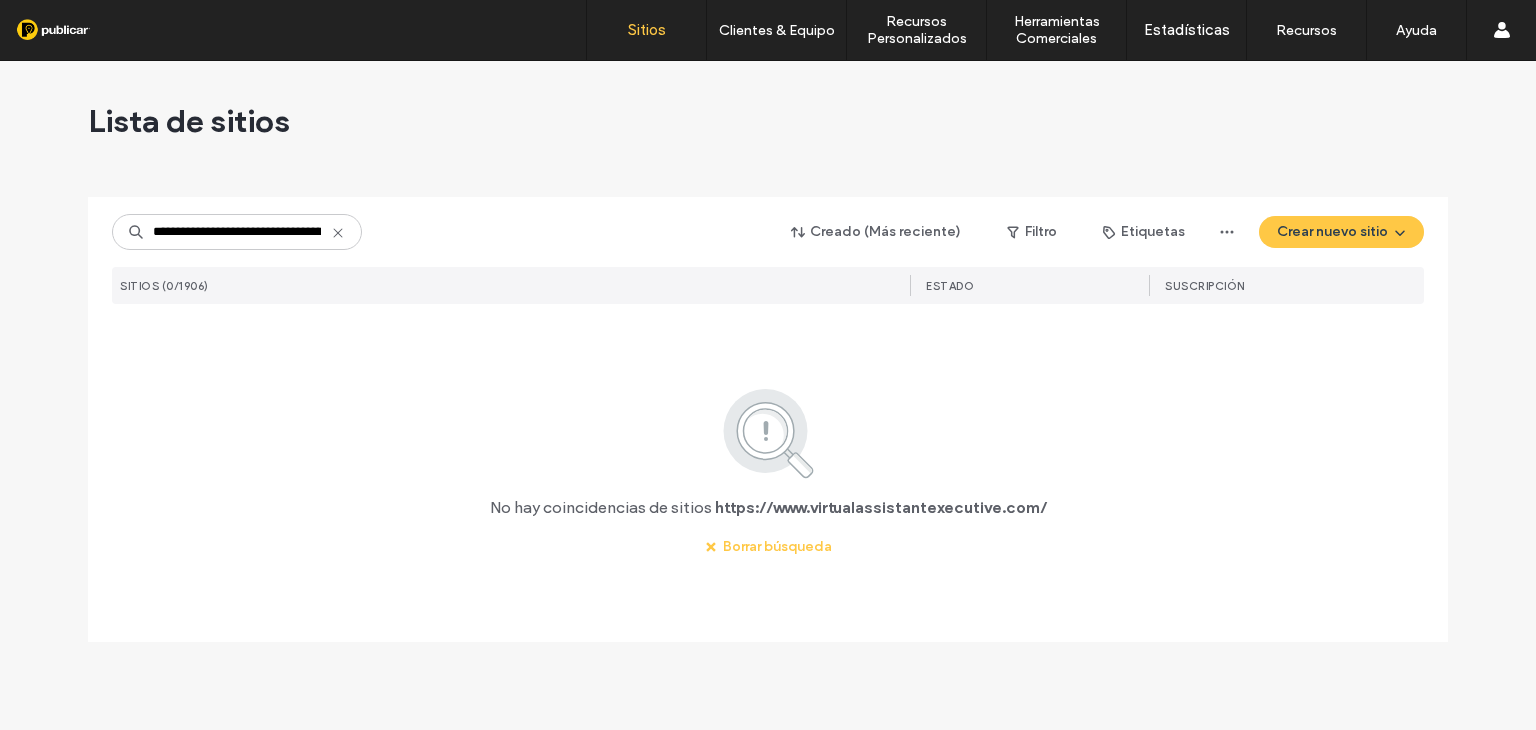 click 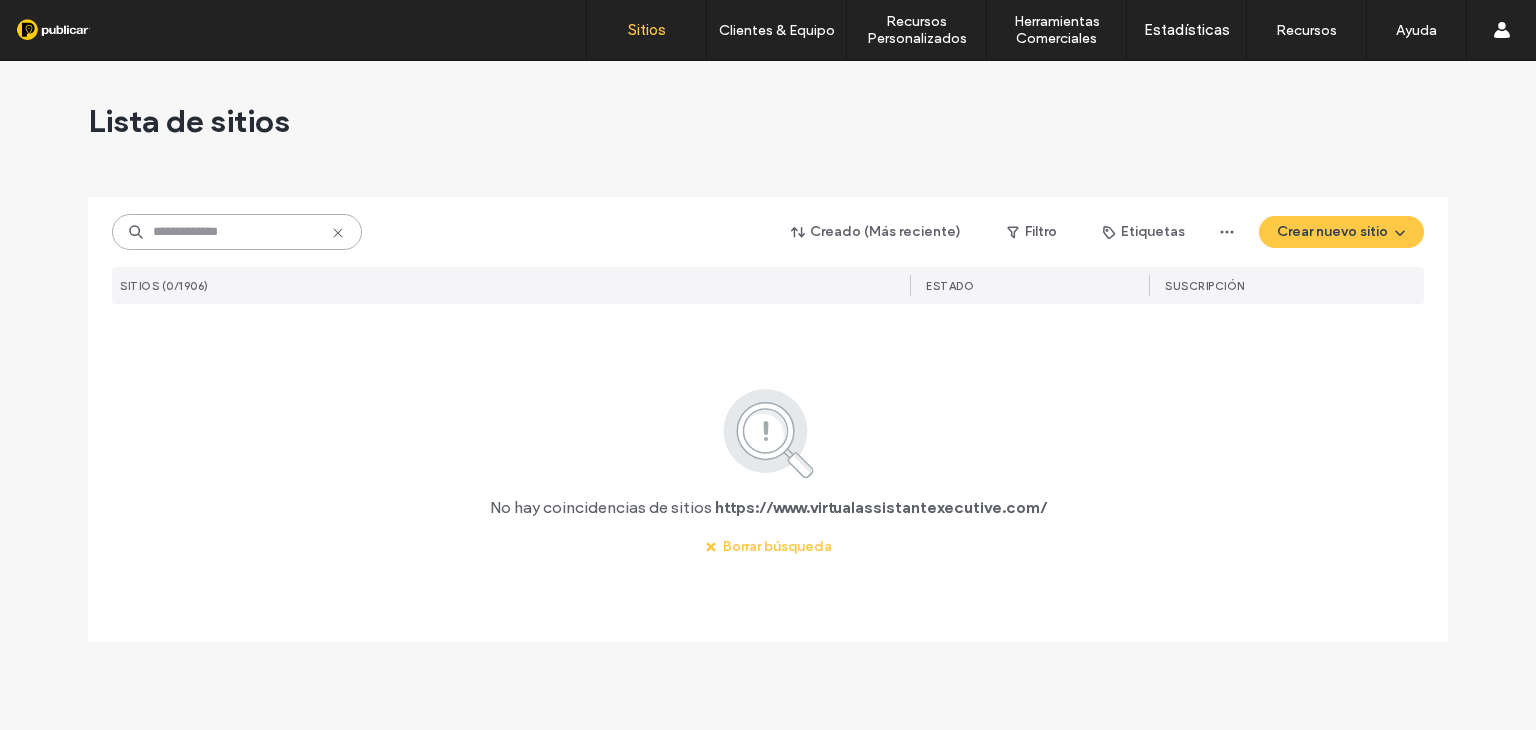 scroll, scrollTop: 0, scrollLeft: 0, axis: both 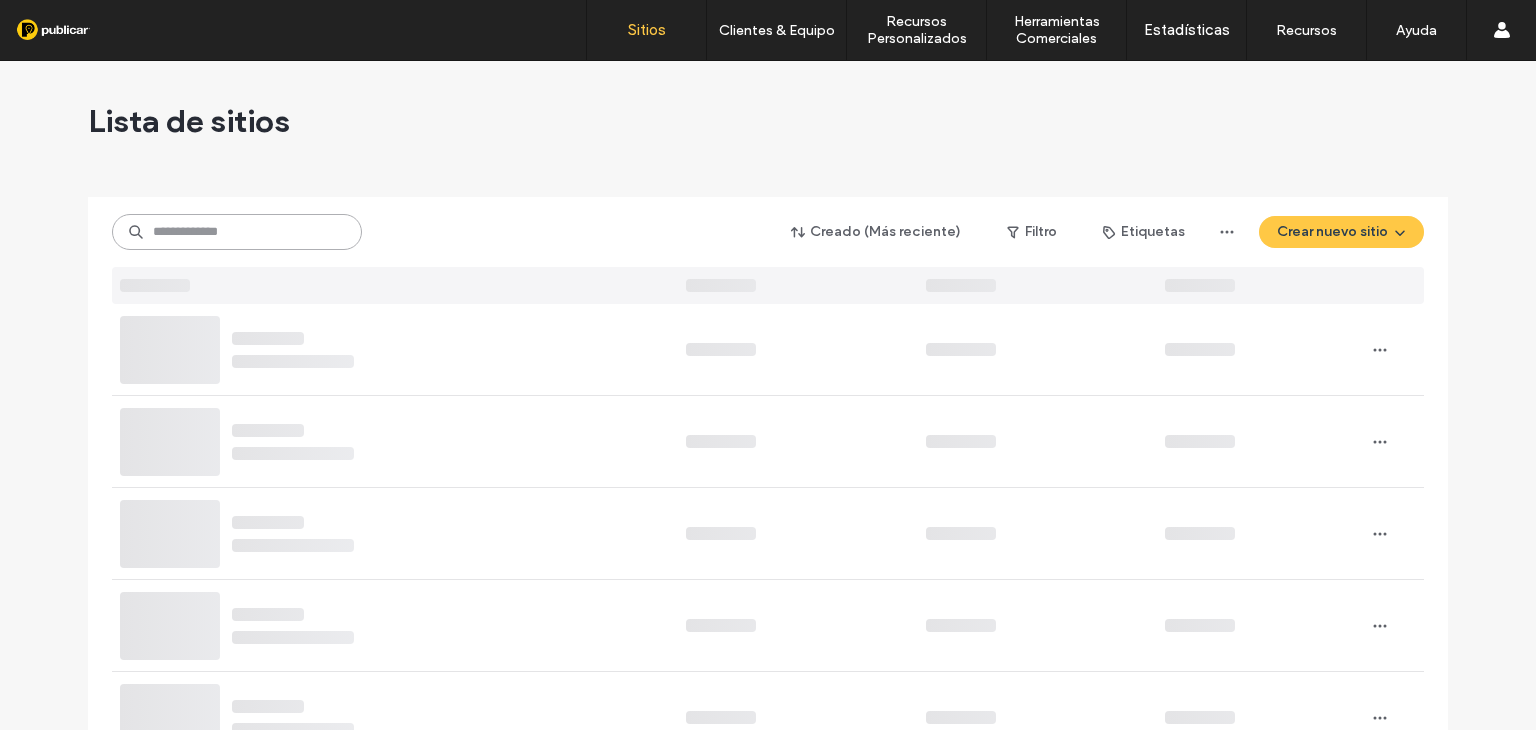 paste on "**********" 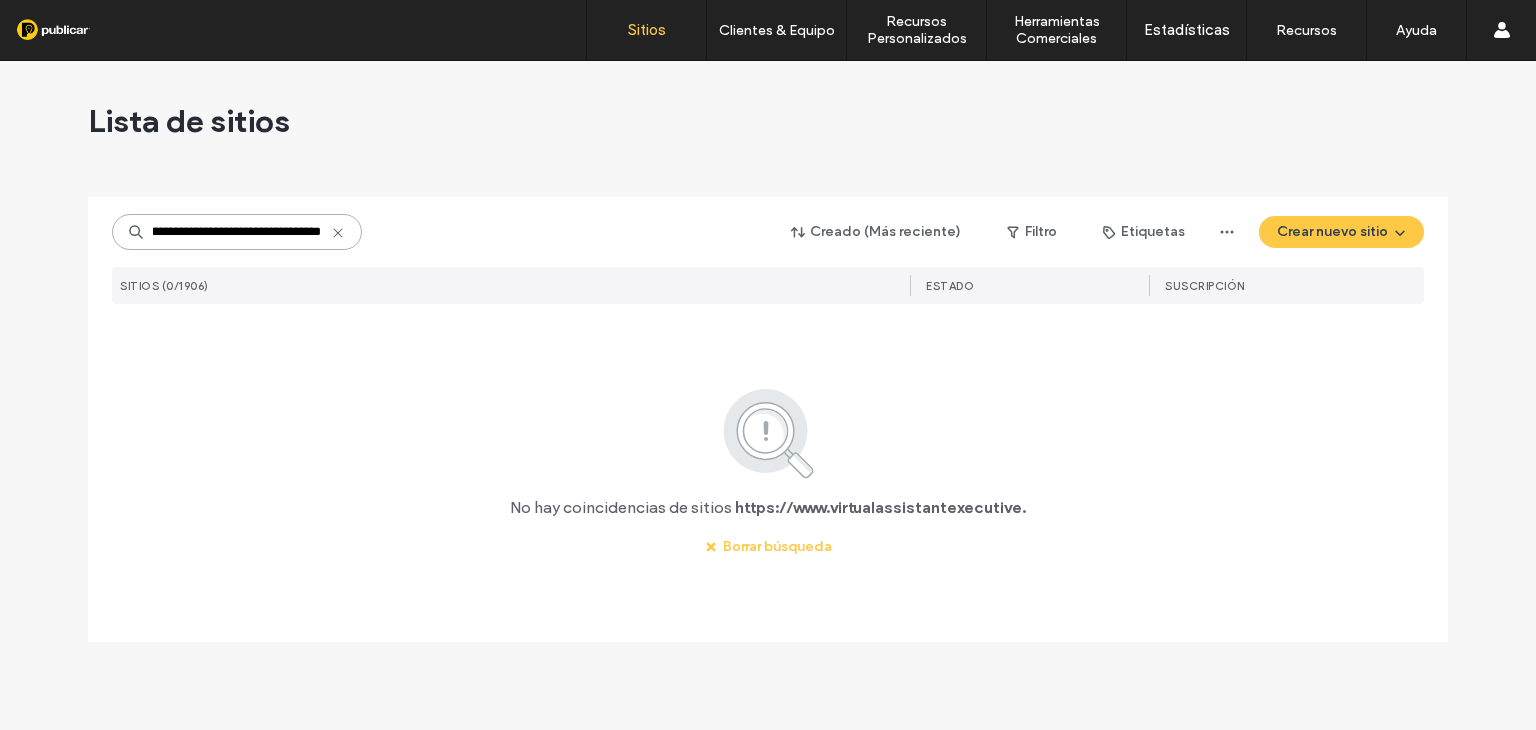 scroll, scrollTop: 0, scrollLeft: 63, axis: horizontal 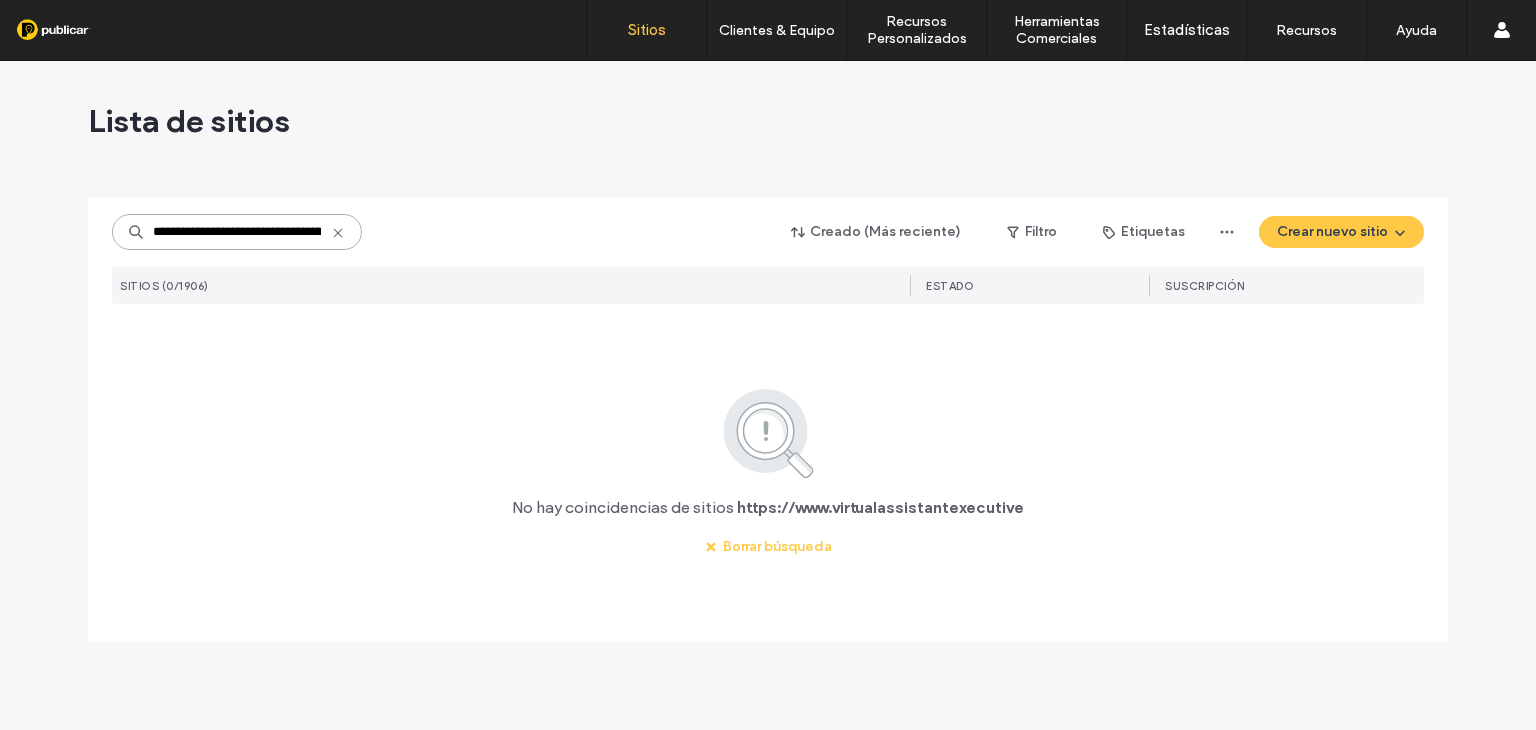 drag, startPoint x: 170, startPoint y: 232, endPoint x: 14, endPoint y: 229, distance: 156.02884 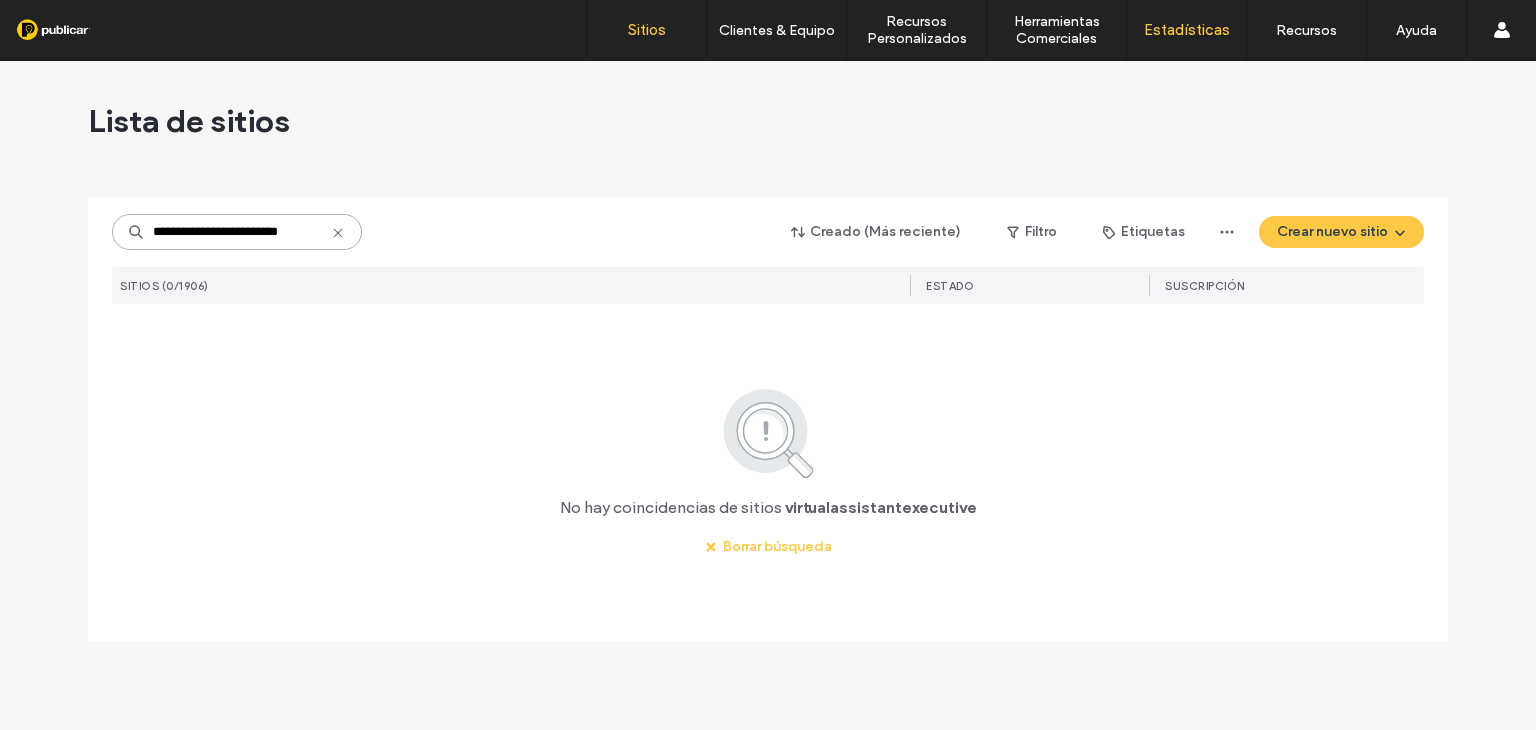 type on "**********" 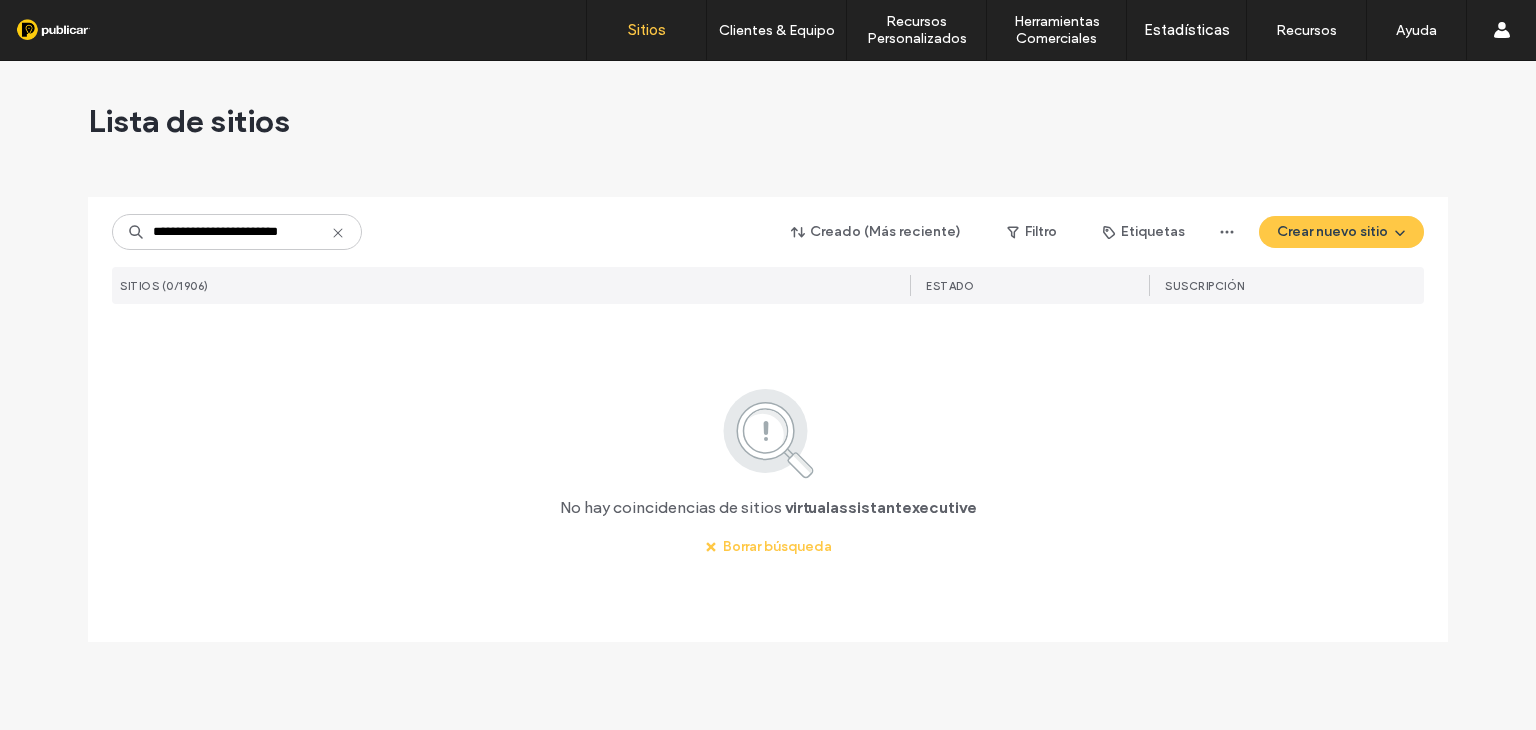 click 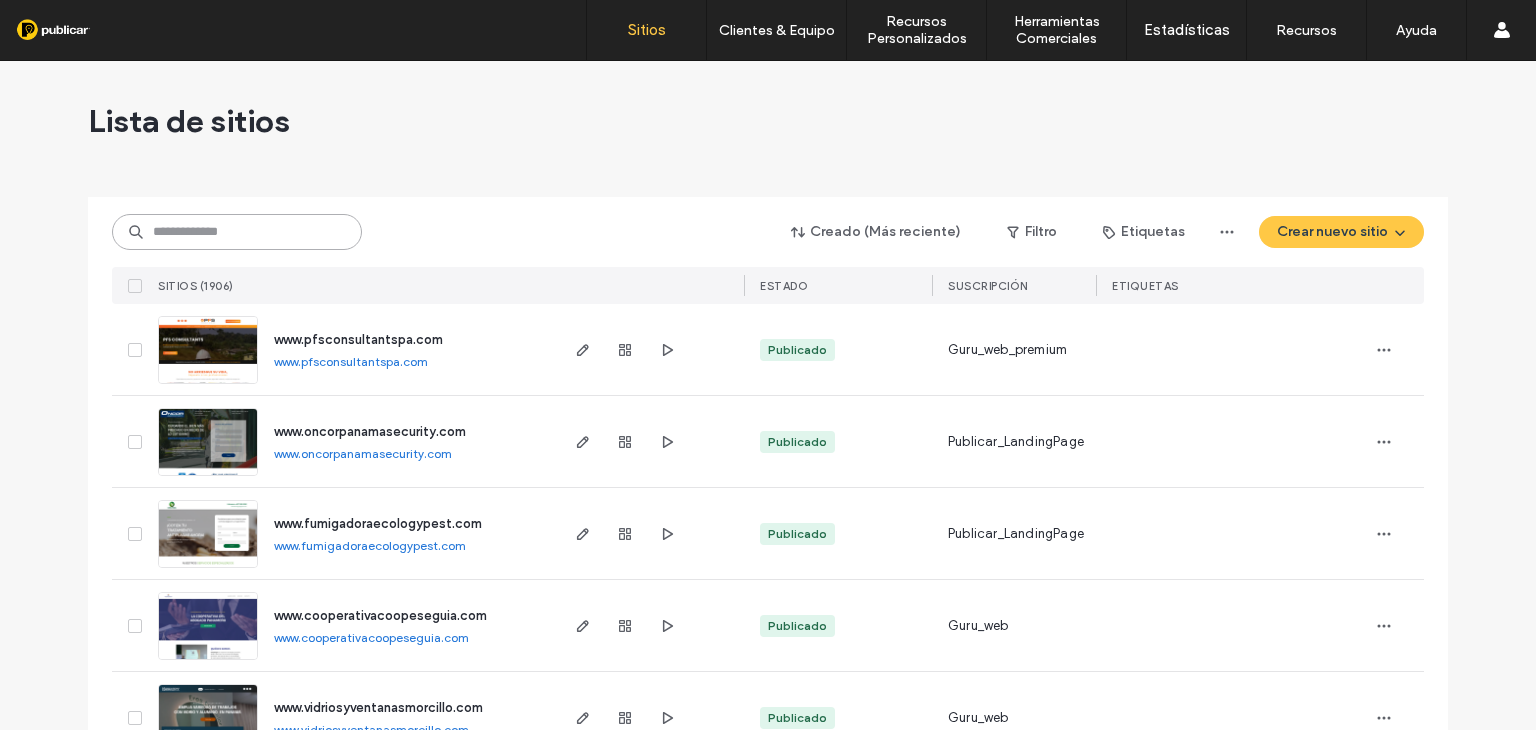 click at bounding box center (237, 232) 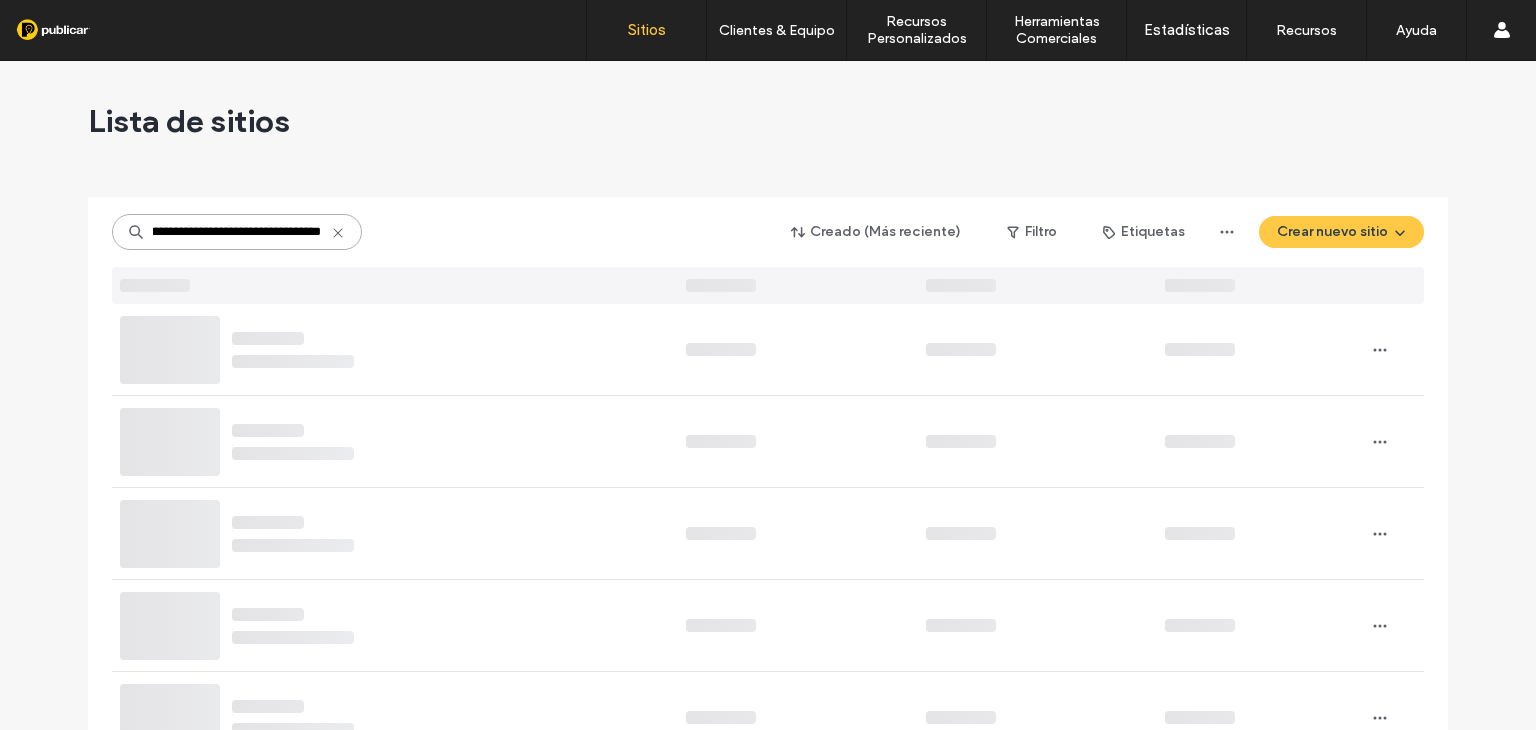 scroll, scrollTop: 0, scrollLeft: 63, axis: horizontal 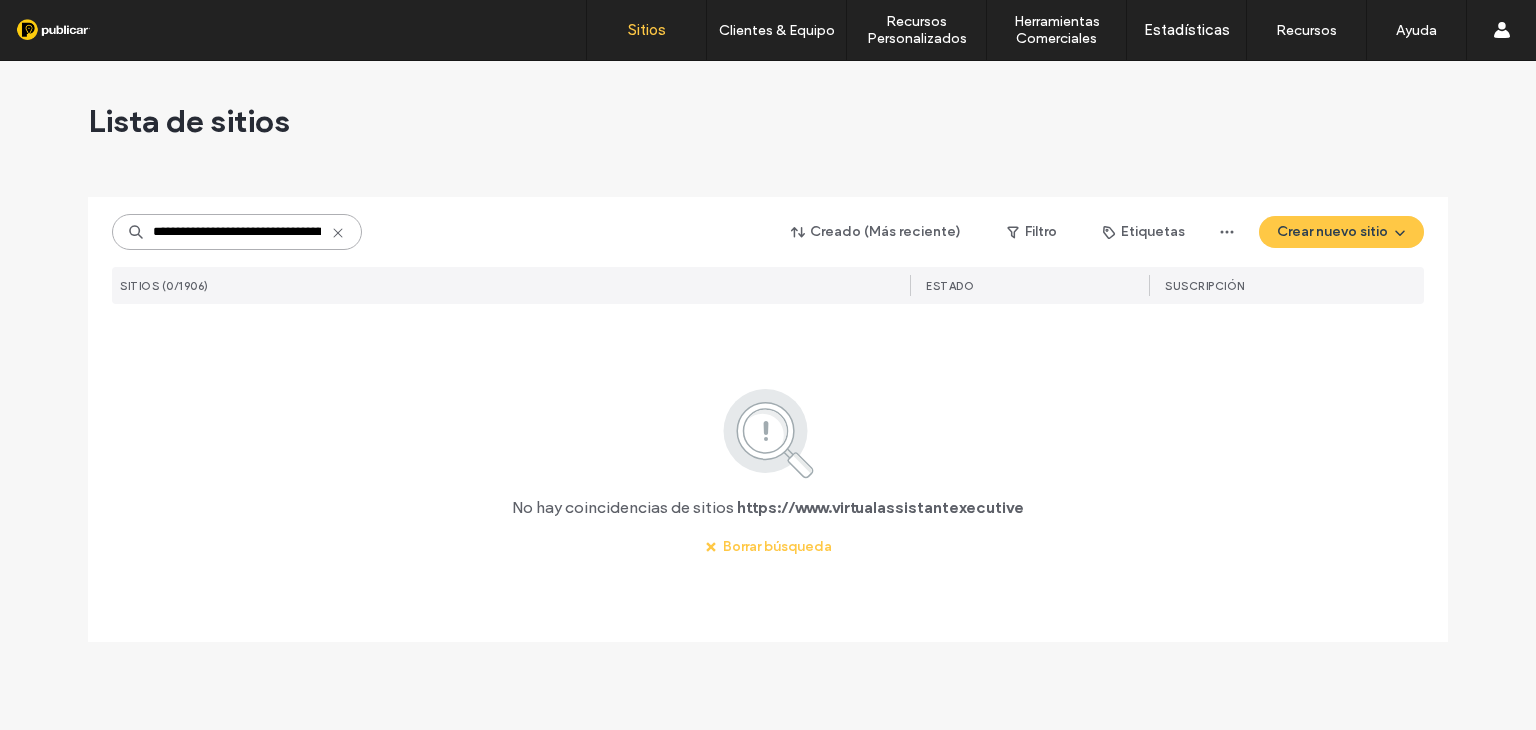 drag, startPoint x: 205, startPoint y: 233, endPoint x: 0, endPoint y: 235, distance: 205.00975 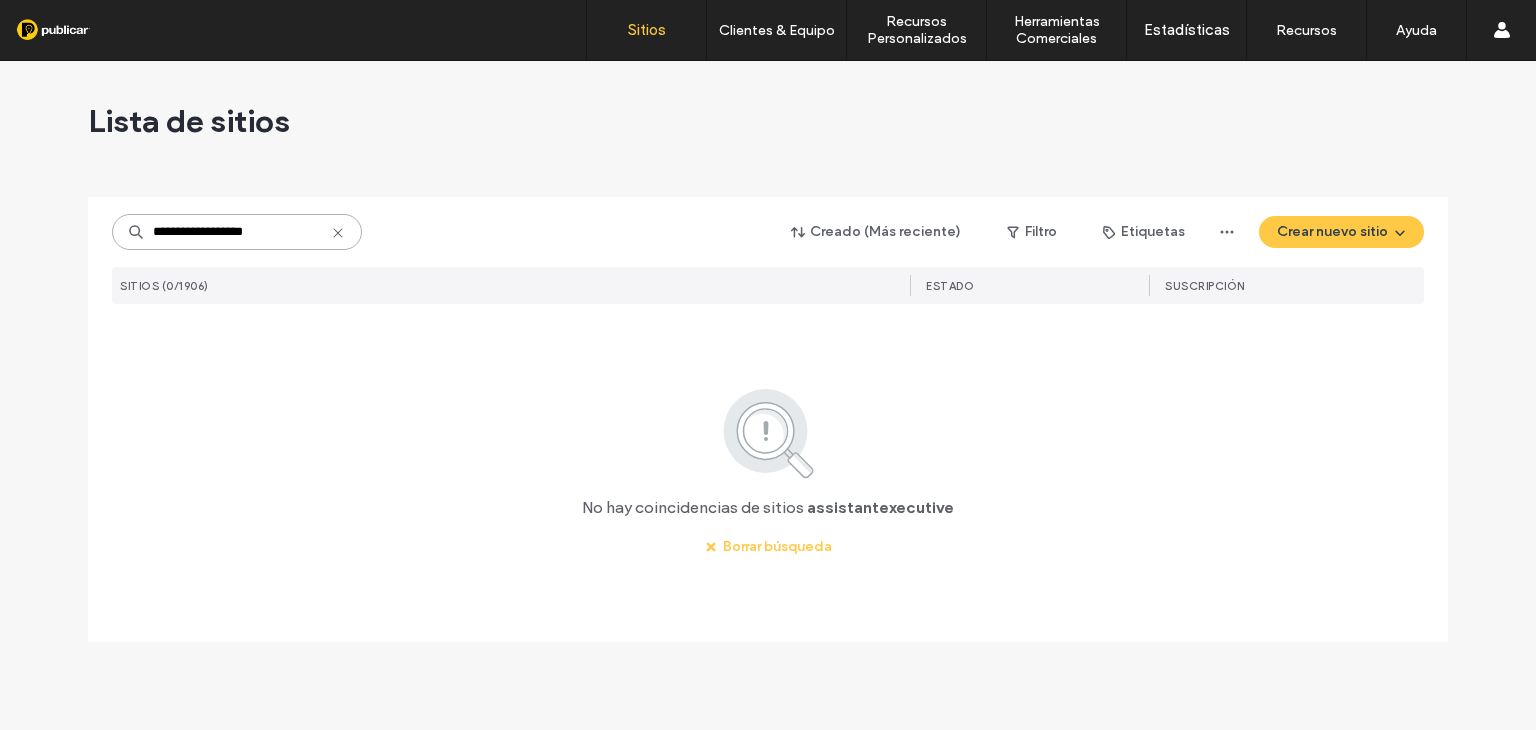 click on "**********" at bounding box center [237, 232] 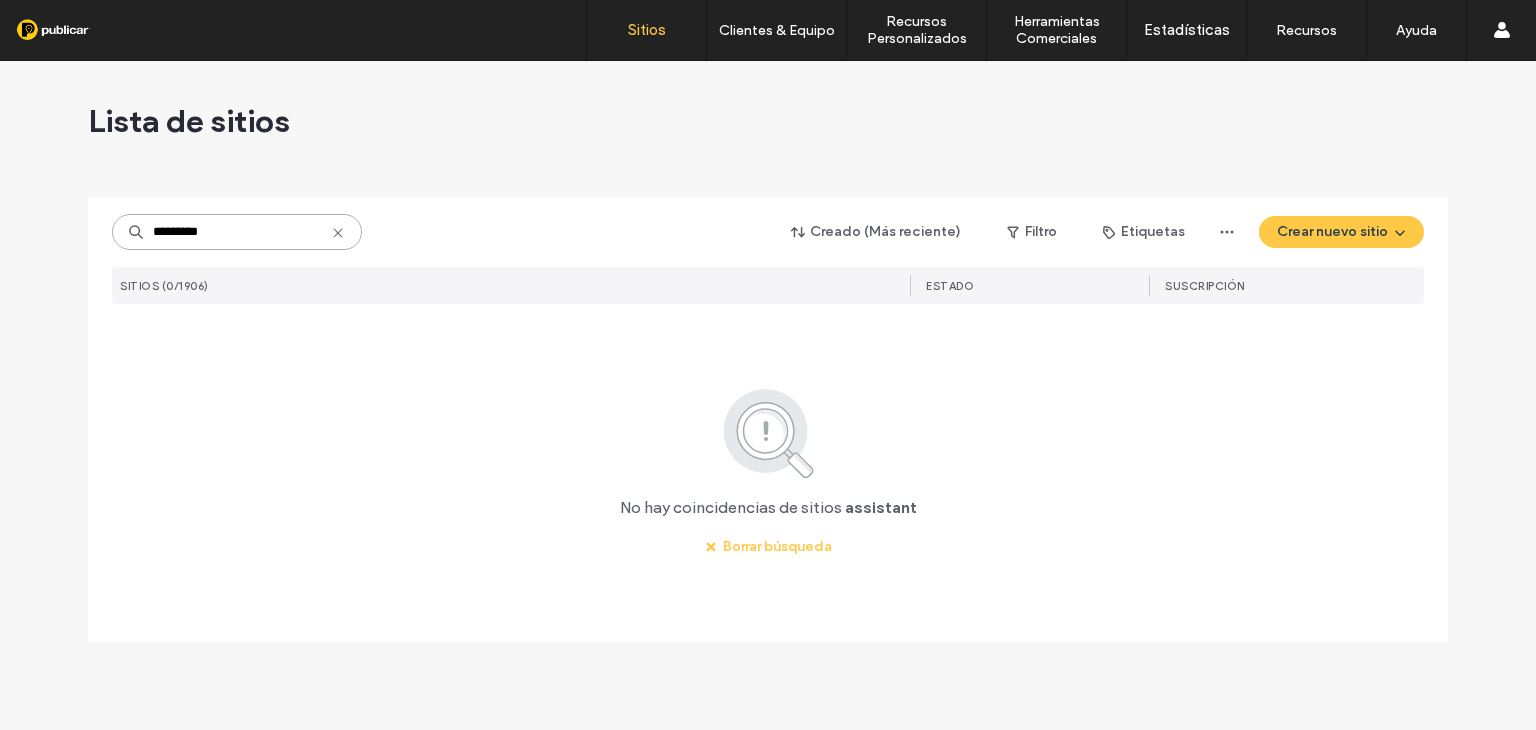 type on "*********" 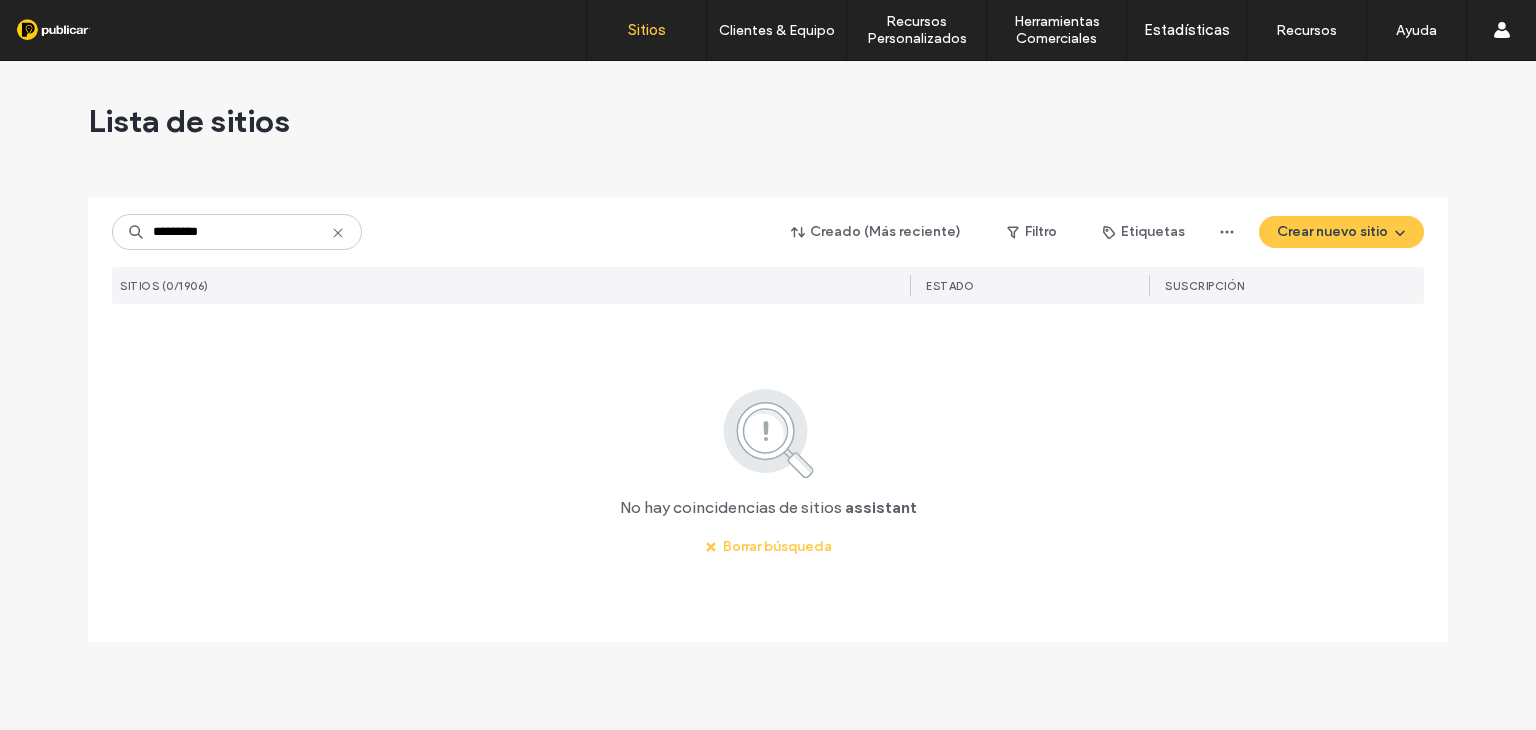 click 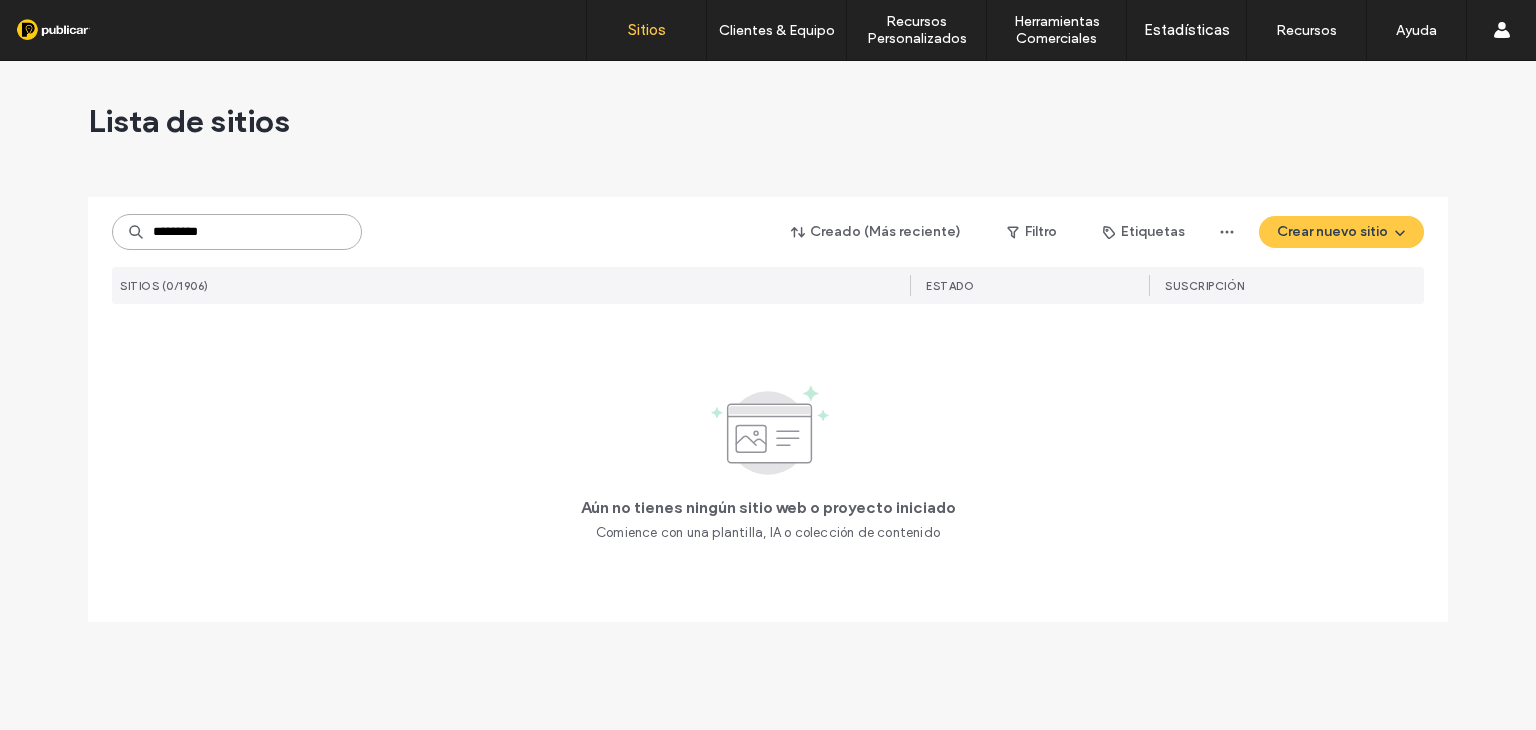 type 